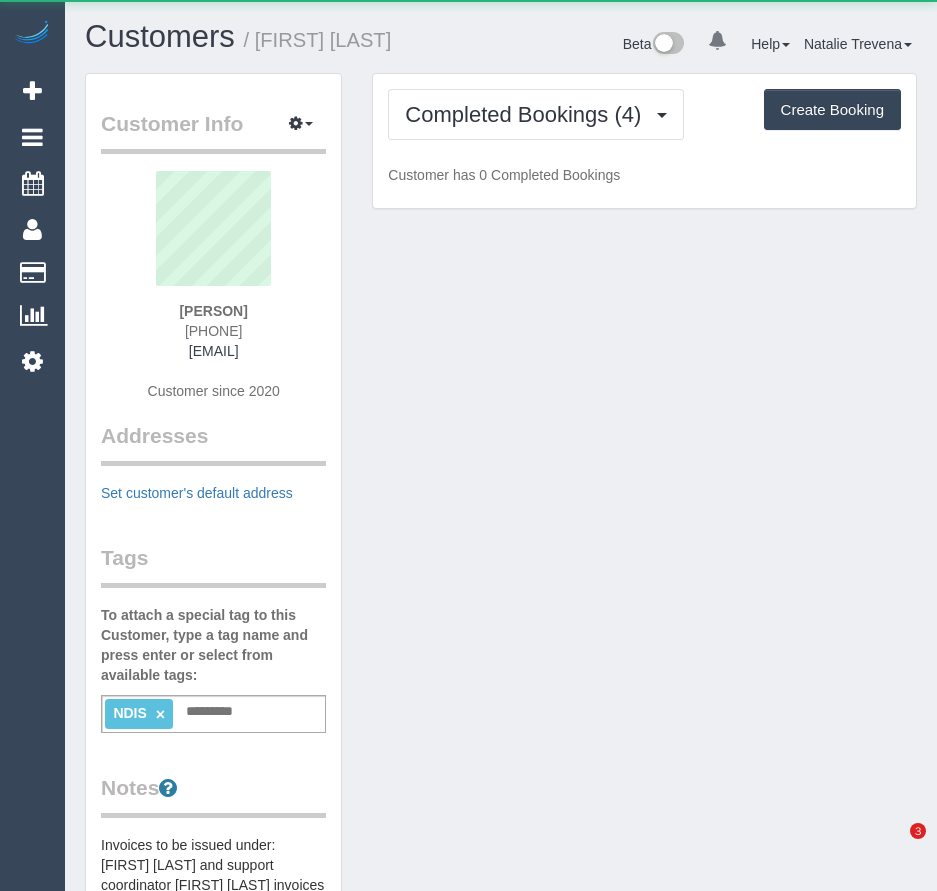 scroll, scrollTop: 0, scrollLeft: 0, axis: both 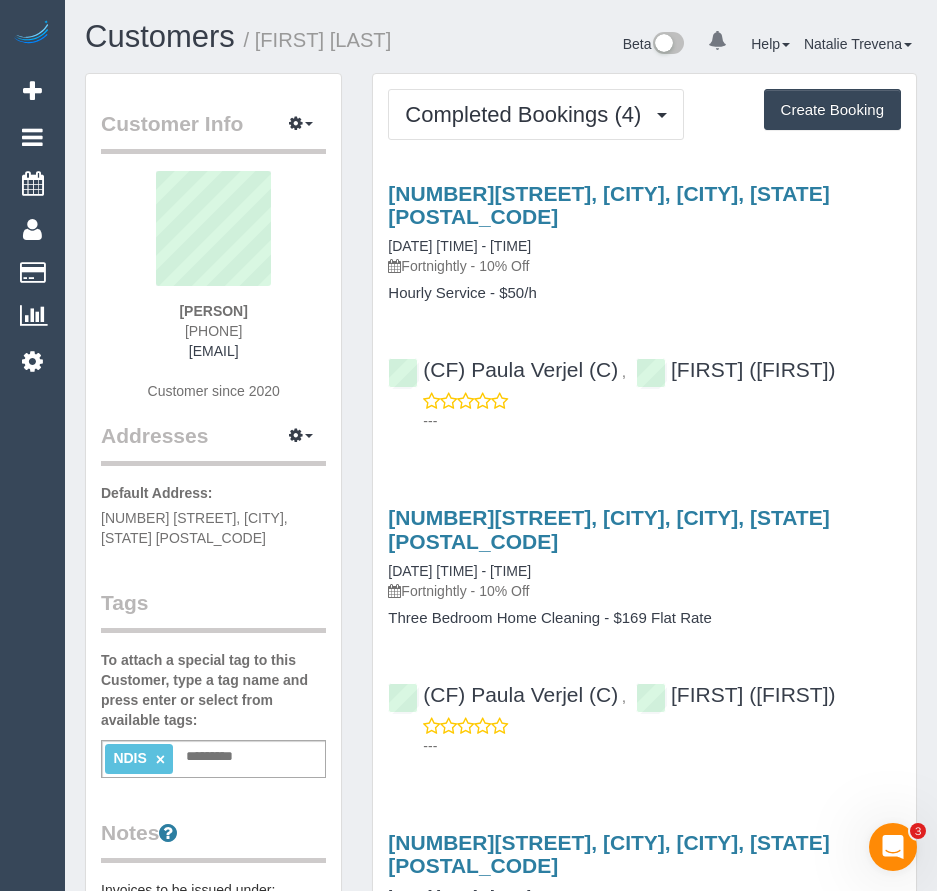 drag, startPoint x: 99, startPoint y: 514, endPoint x: 161, endPoint y: 535, distance: 65.459915 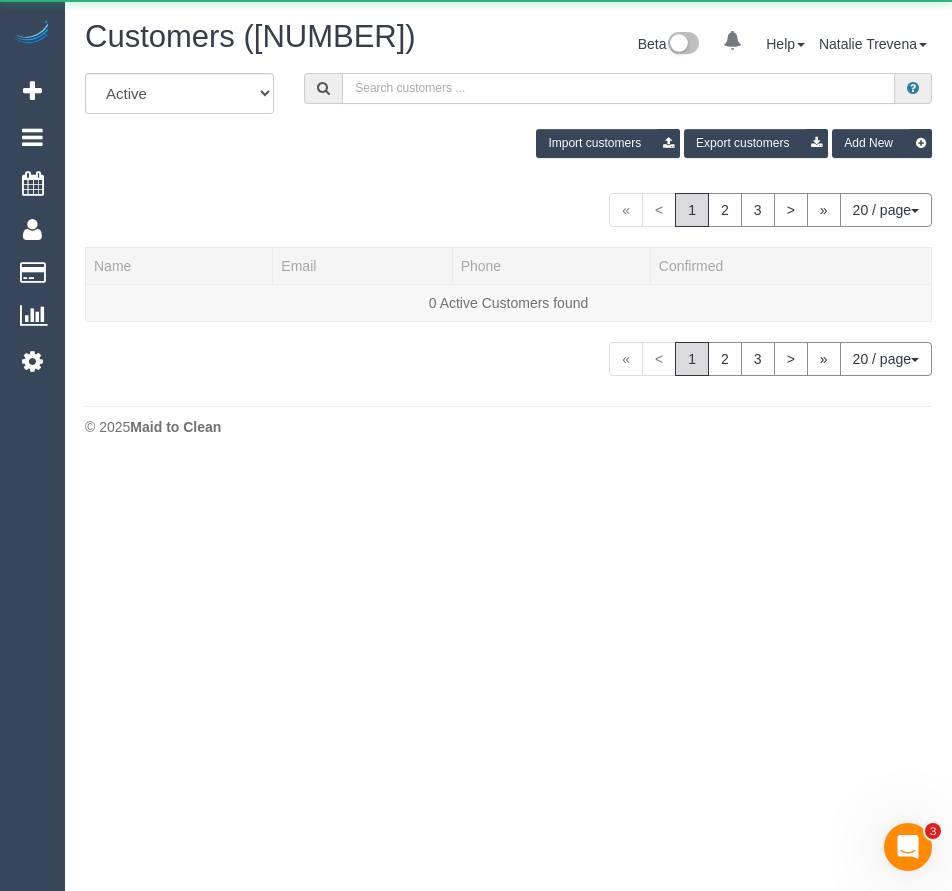 click at bounding box center (618, 88) 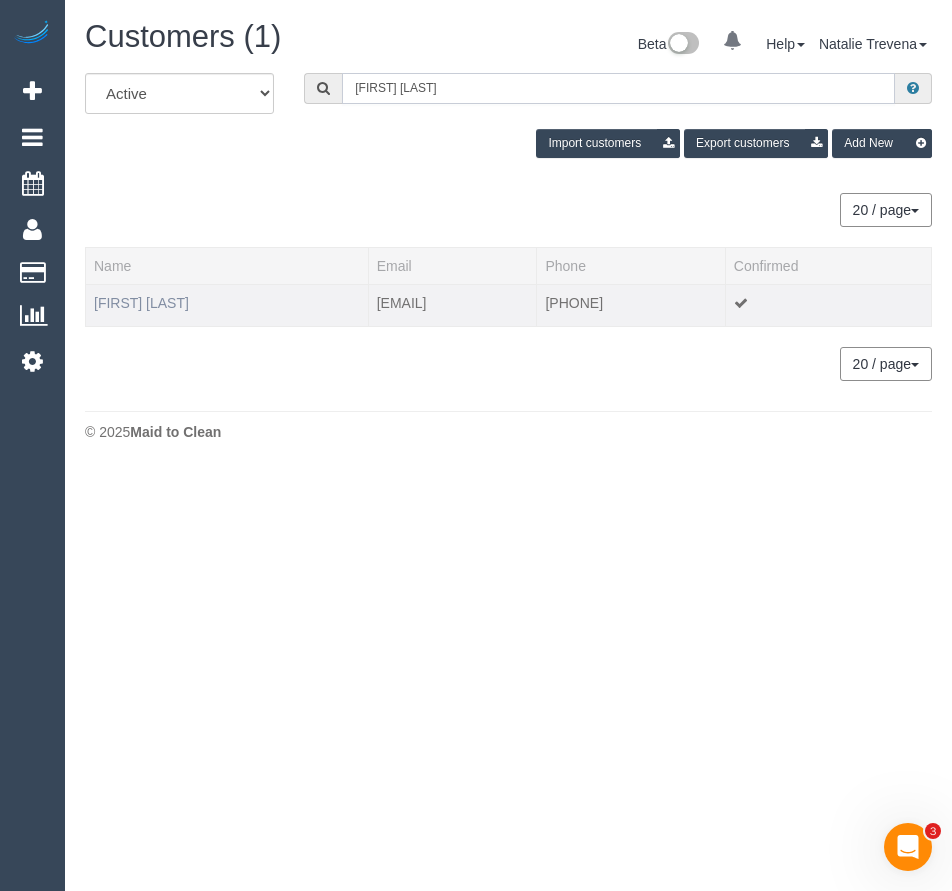 type on "[FIRST] [LAST]" 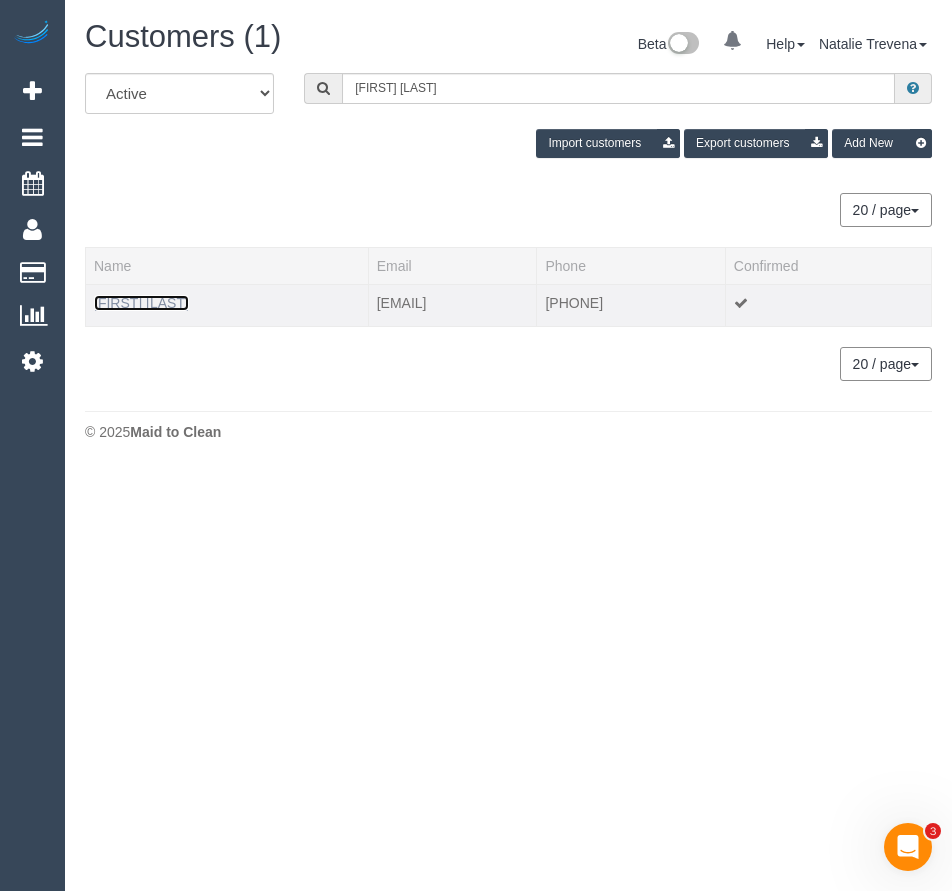 click on "[FIRST] [LAST]" at bounding box center [141, 303] 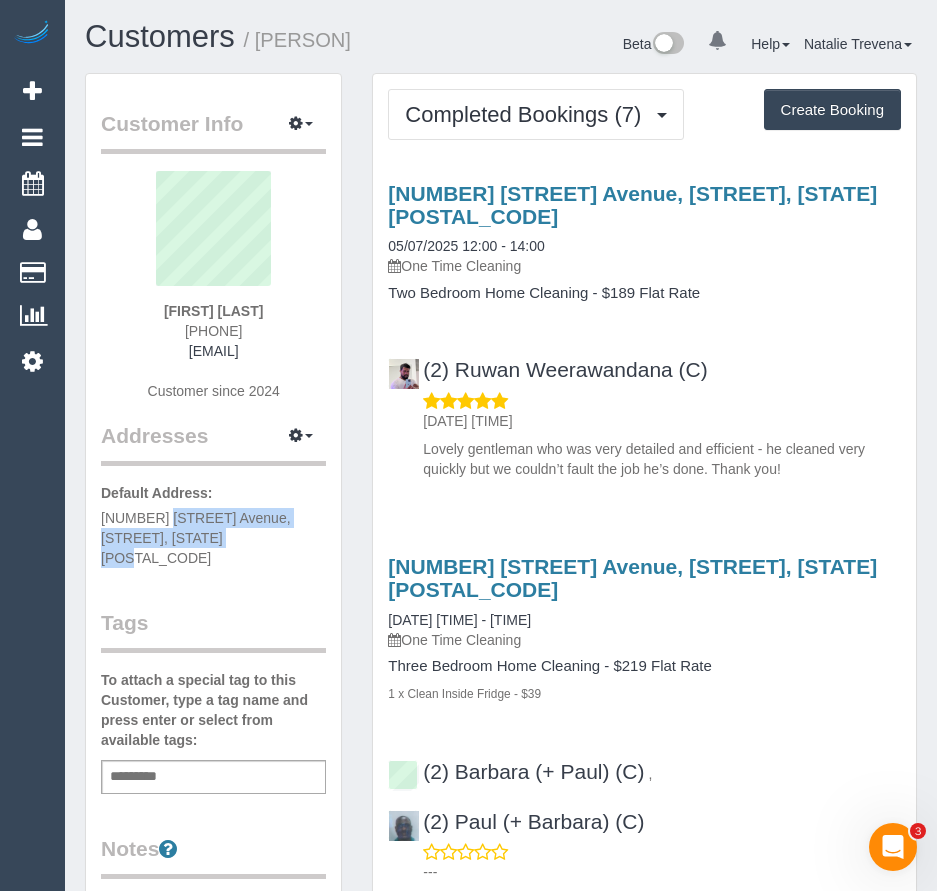 drag, startPoint x: 98, startPoint y: 514, endPoint x: 211, endPoint y: 537, distance: 115.316956 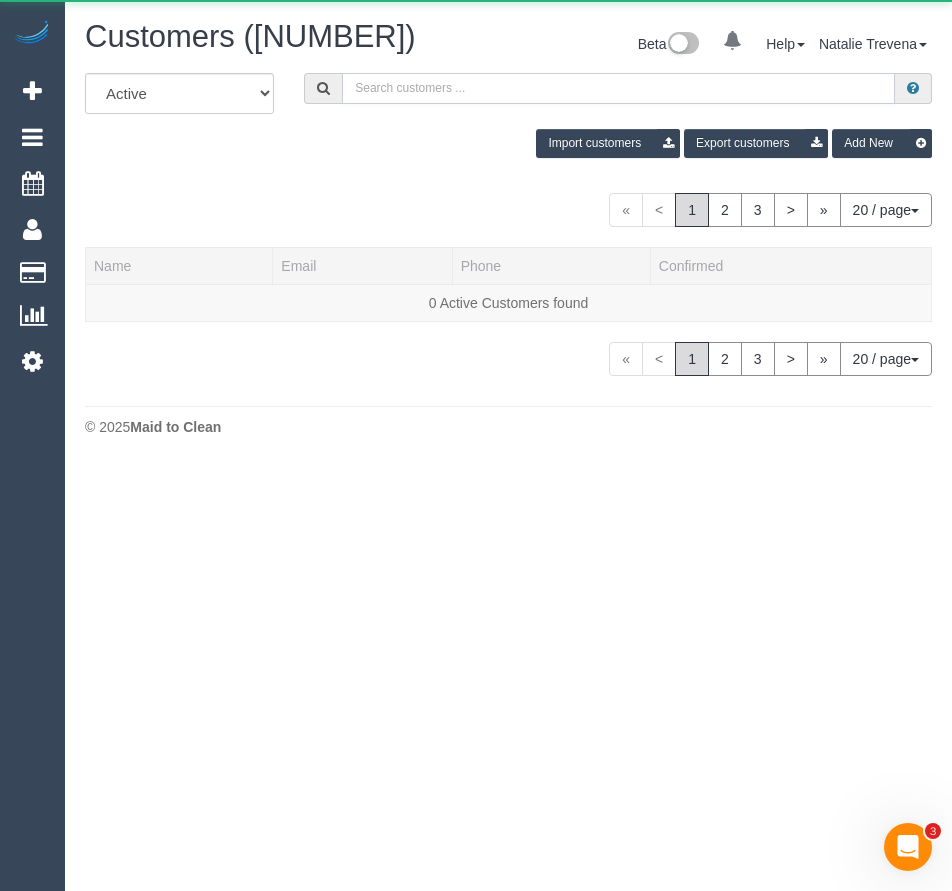 click at bounding box center (618, 88) 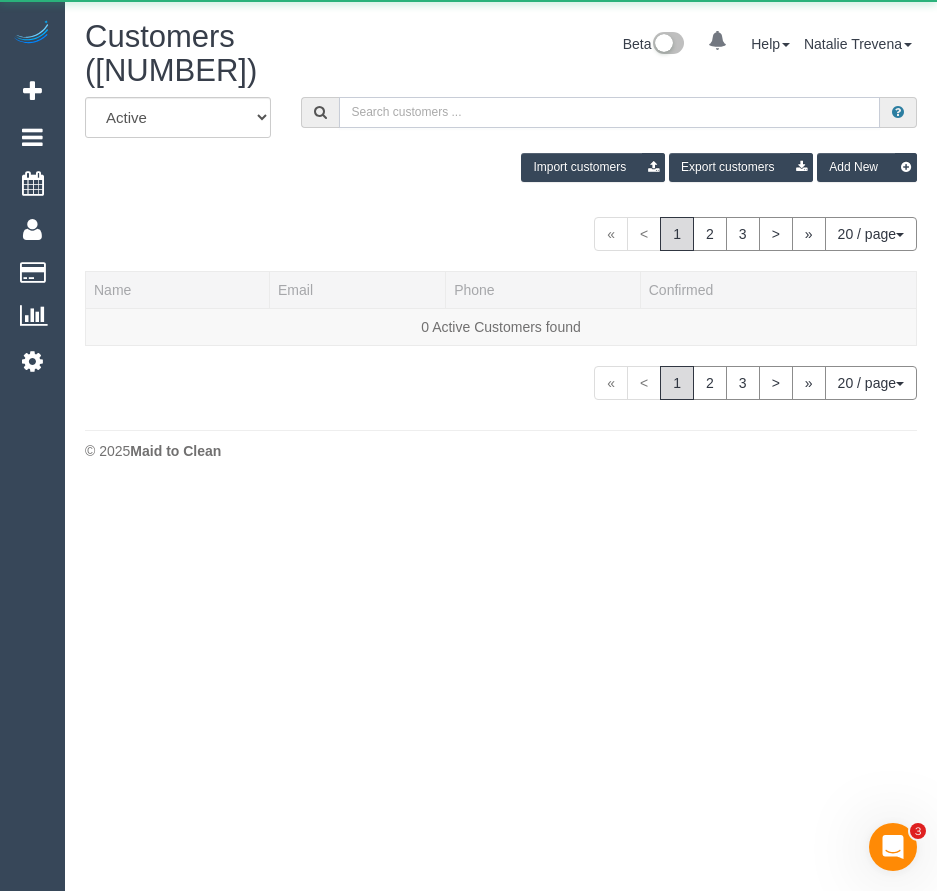 paste on "[FIRST] [LAST]" 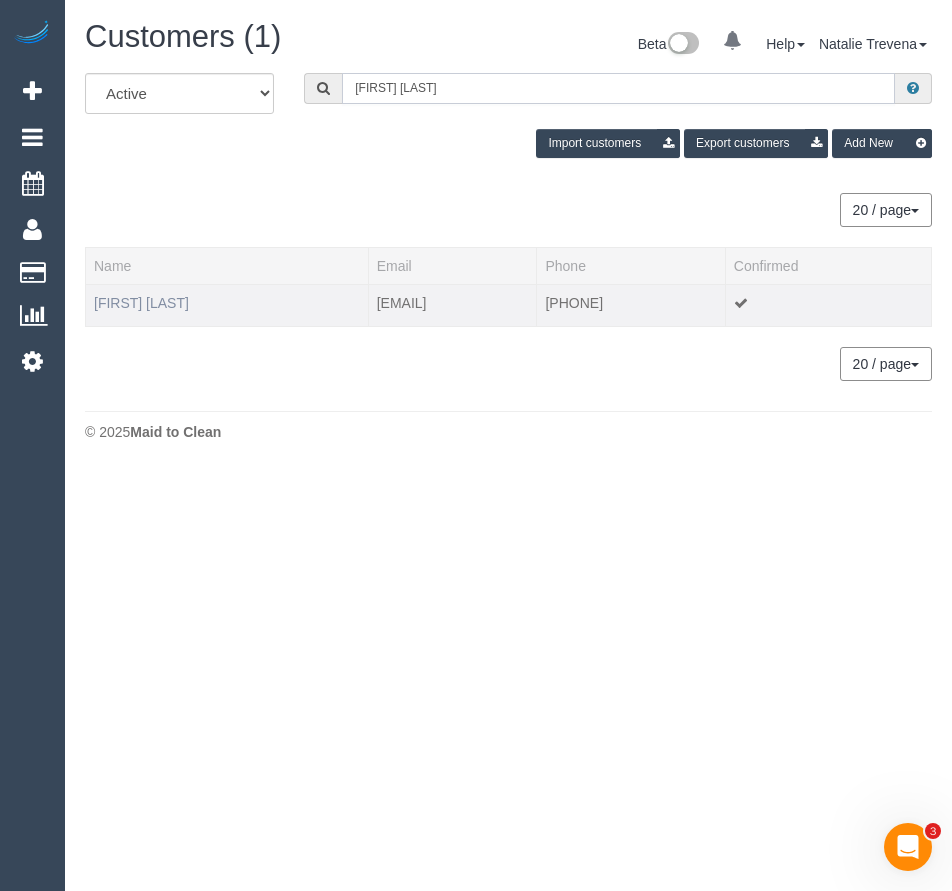 type on "[FIRST] [LAST]" 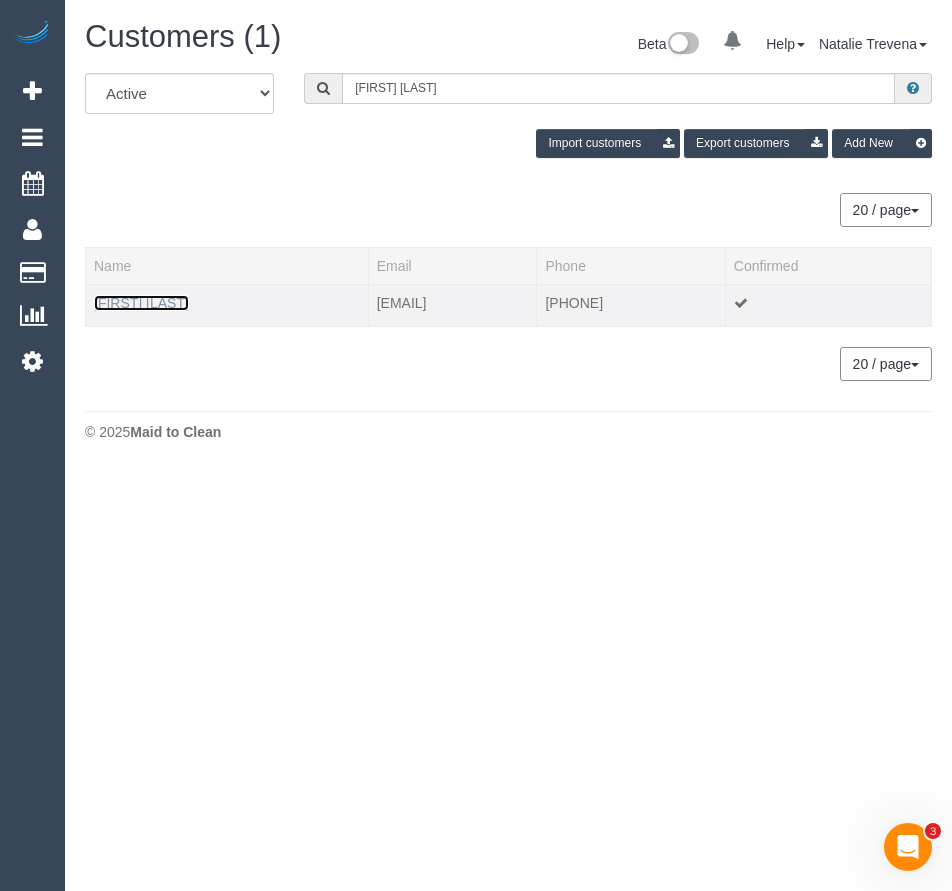 click on "[FIRST] [LAST]" at bounding box center (141, 303) 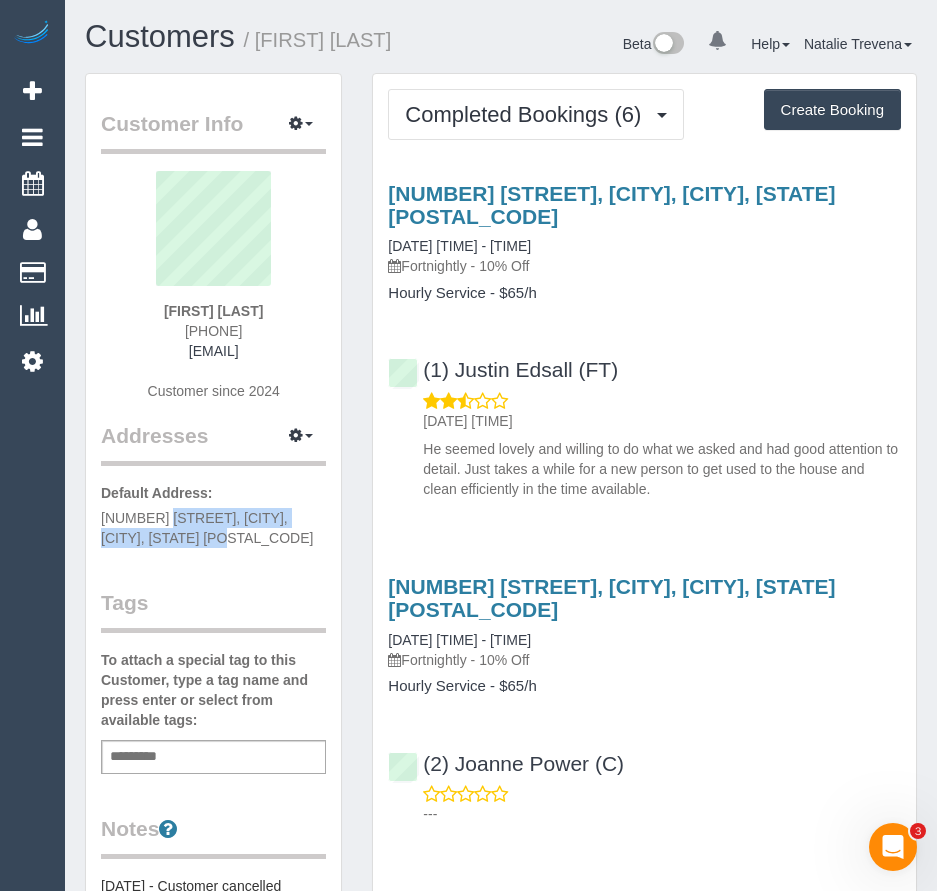 drag, startPoint x: 89, startPoint y: 537, endPoint x: 174, endPoint y: 560, distance: 88.0568 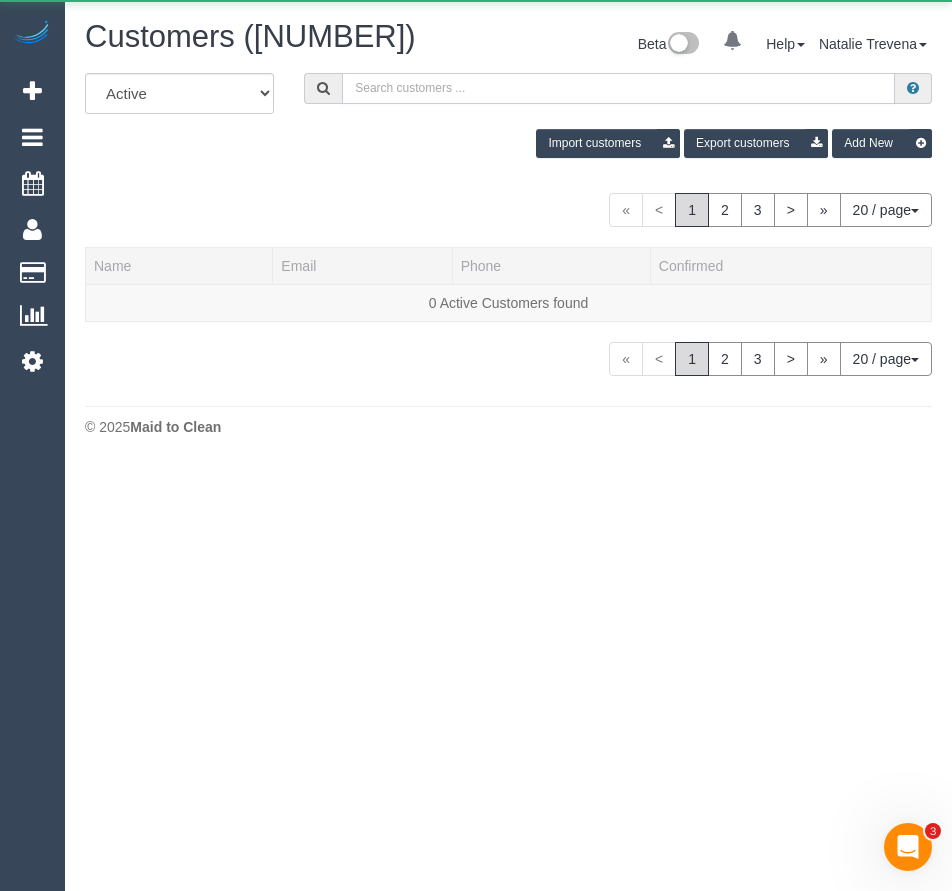 click at bounding box center (618, 88) 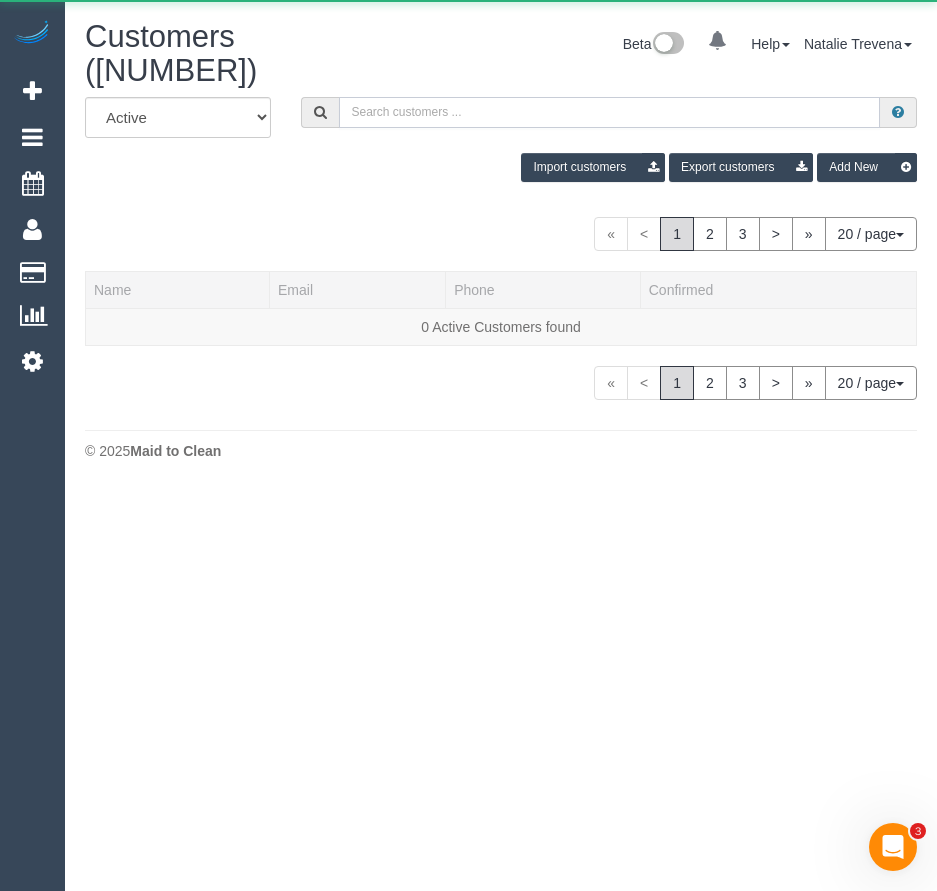 paste on "[FIRST] [LAST]" 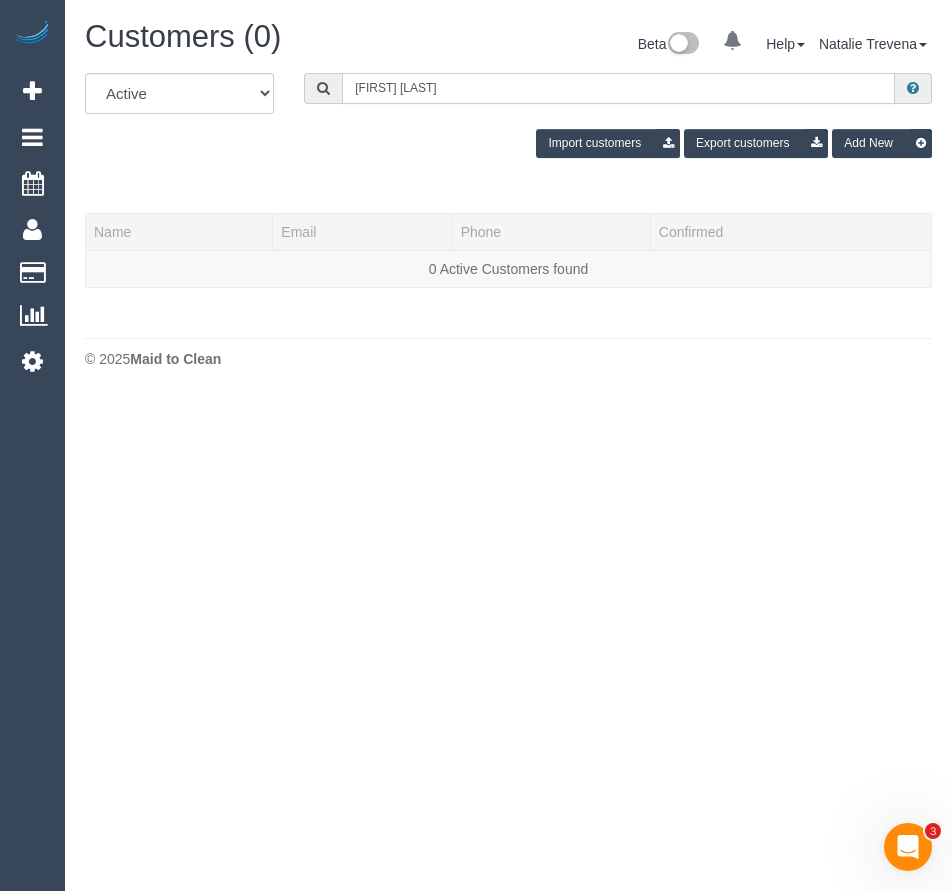 click on "[FIRST] [LAST]" at bounding box center (618, 88) 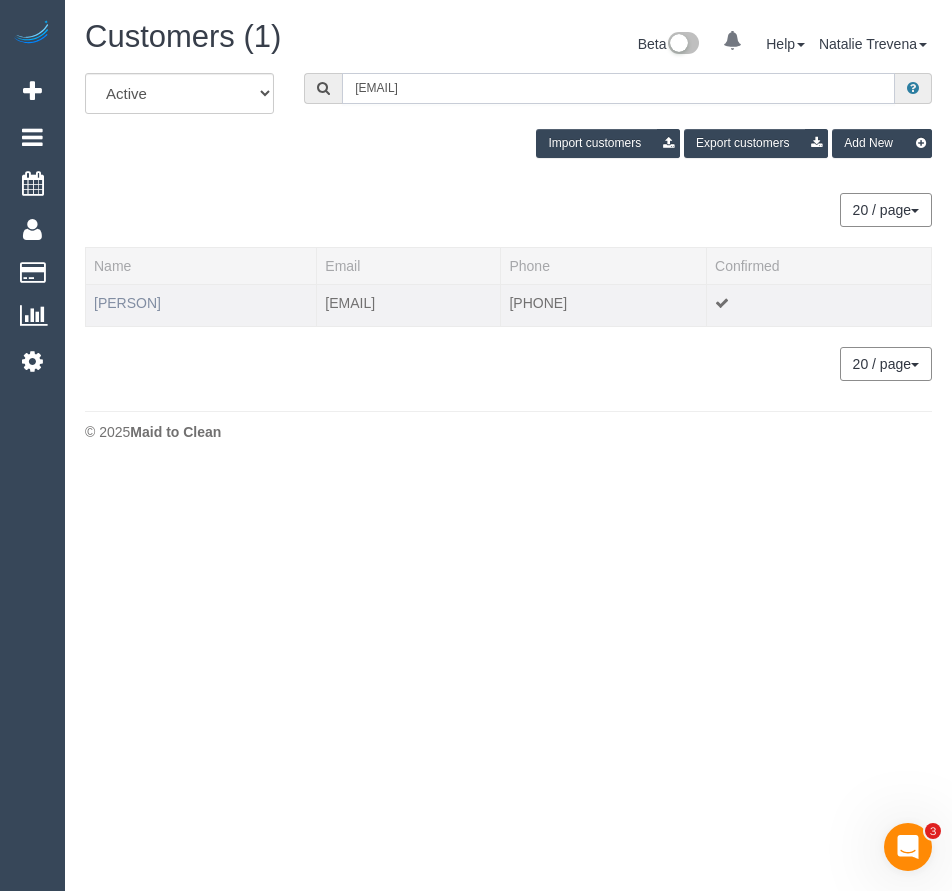 type on "[EMAIL]" 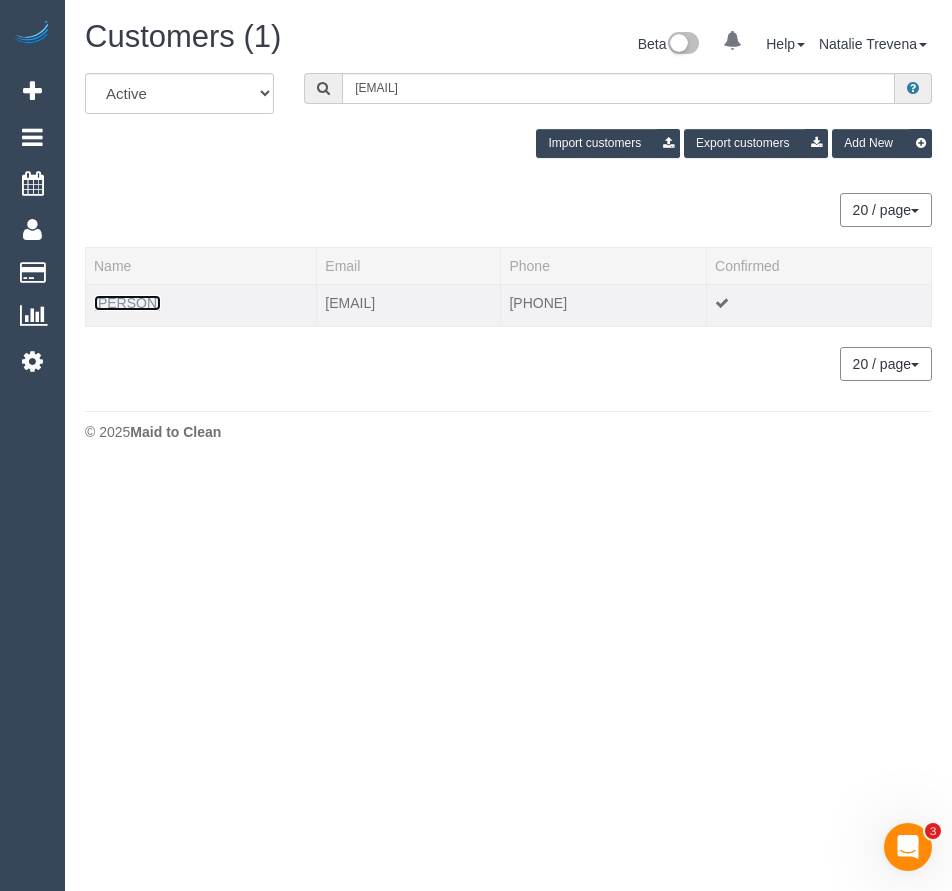 click on "[PERSON]" at bounding box center (127, 303) 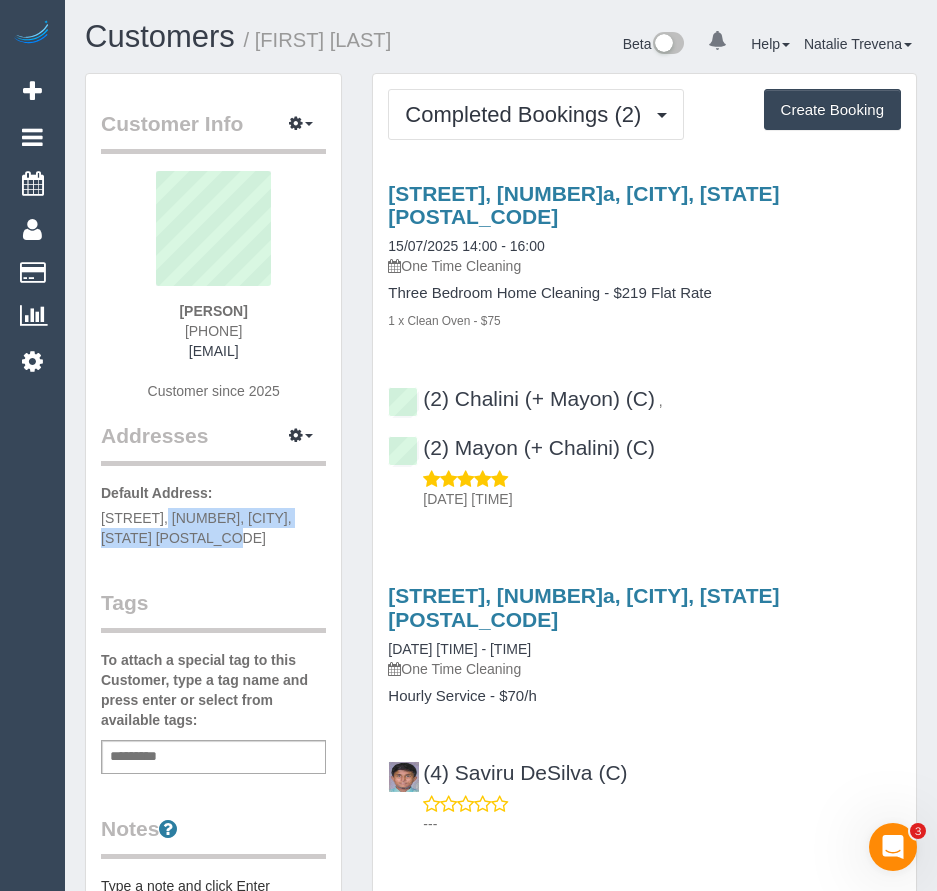drag, startPoint x: 90, startPoint y: 514, endPoint x: 139, endPoint y: 543, distance: 56.938564 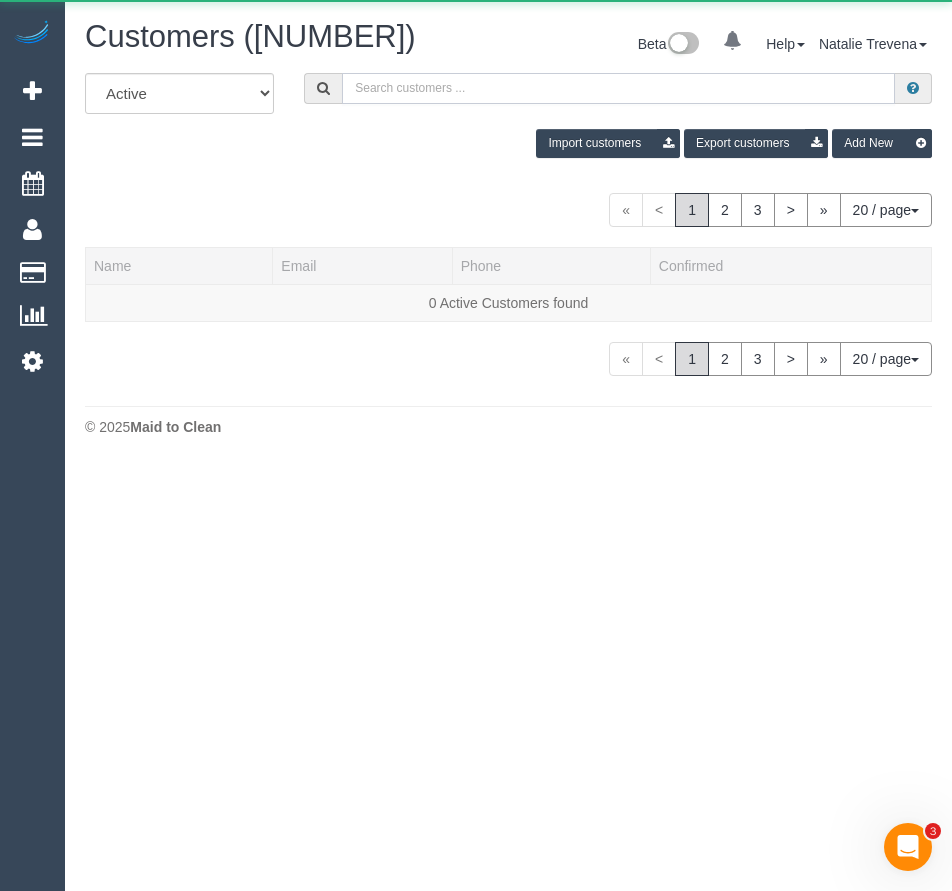 click at bounding box center (618, 88) 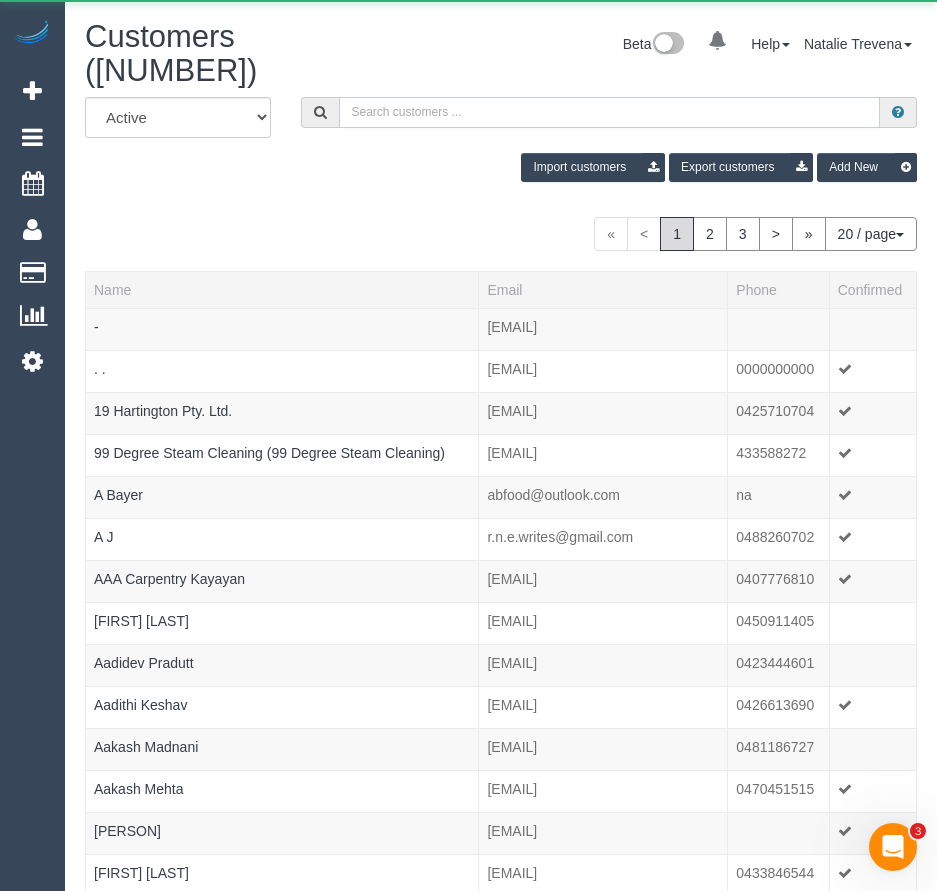 paste on "[EMAIL]" 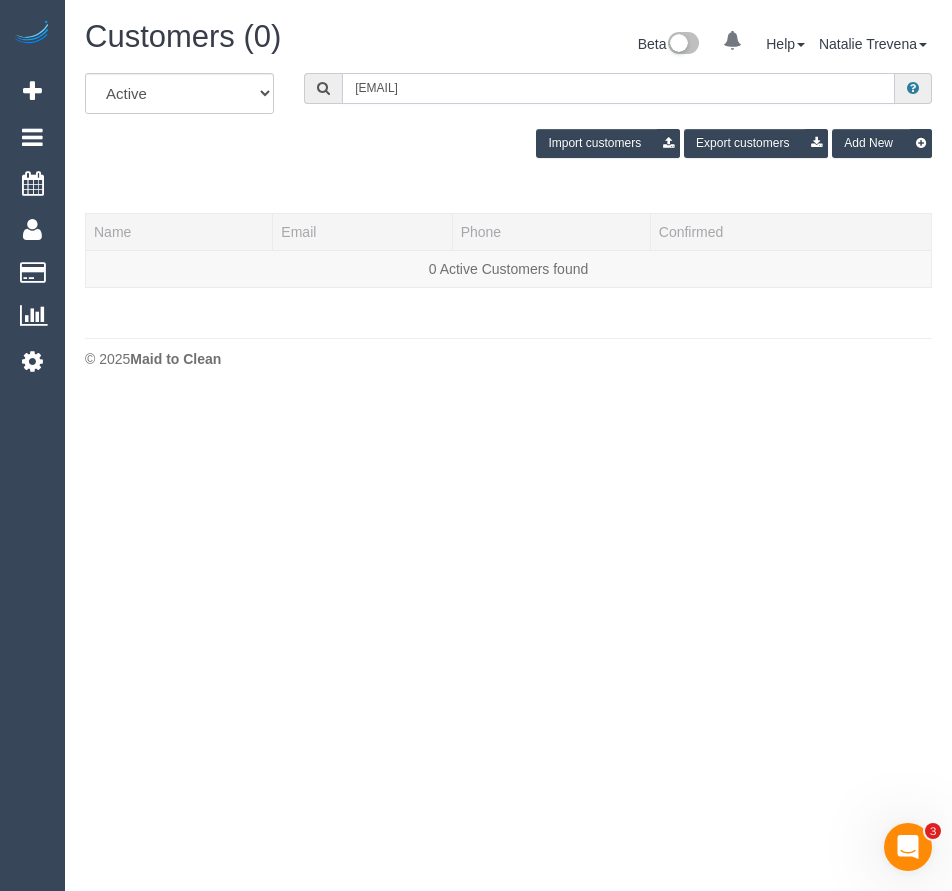 click on "[EMAIL]" at bounding box center (618, 88) 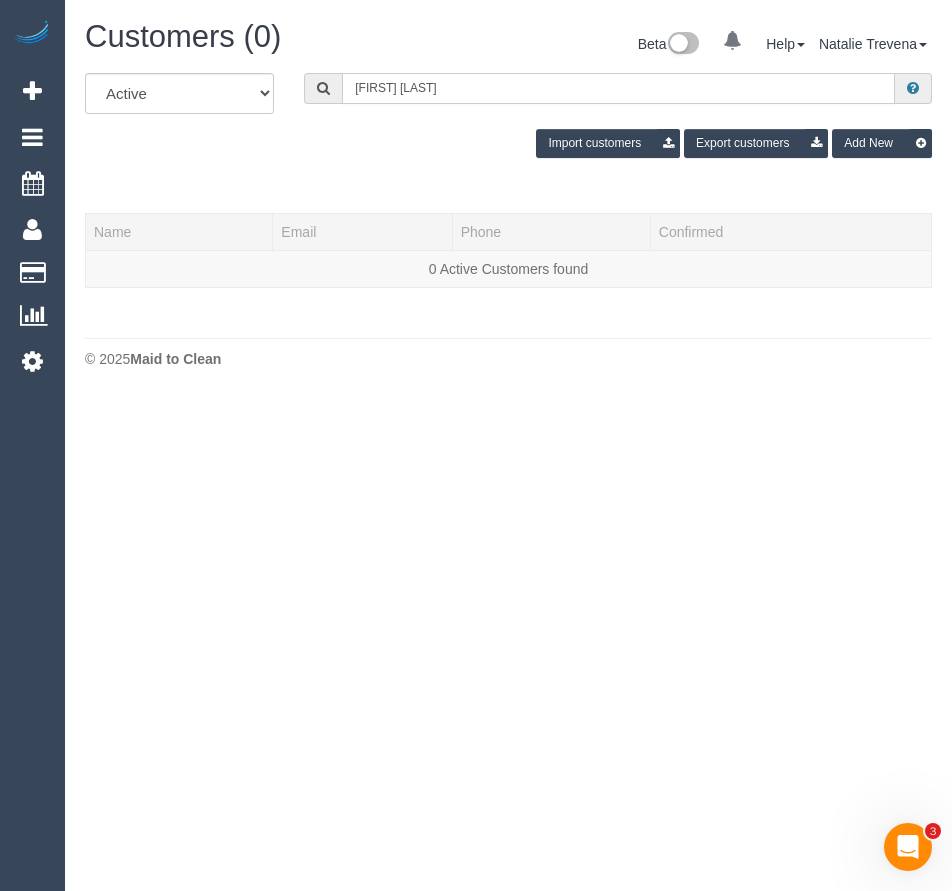click on "[FIRST] [LAST]" at bounding box center [618, 88] 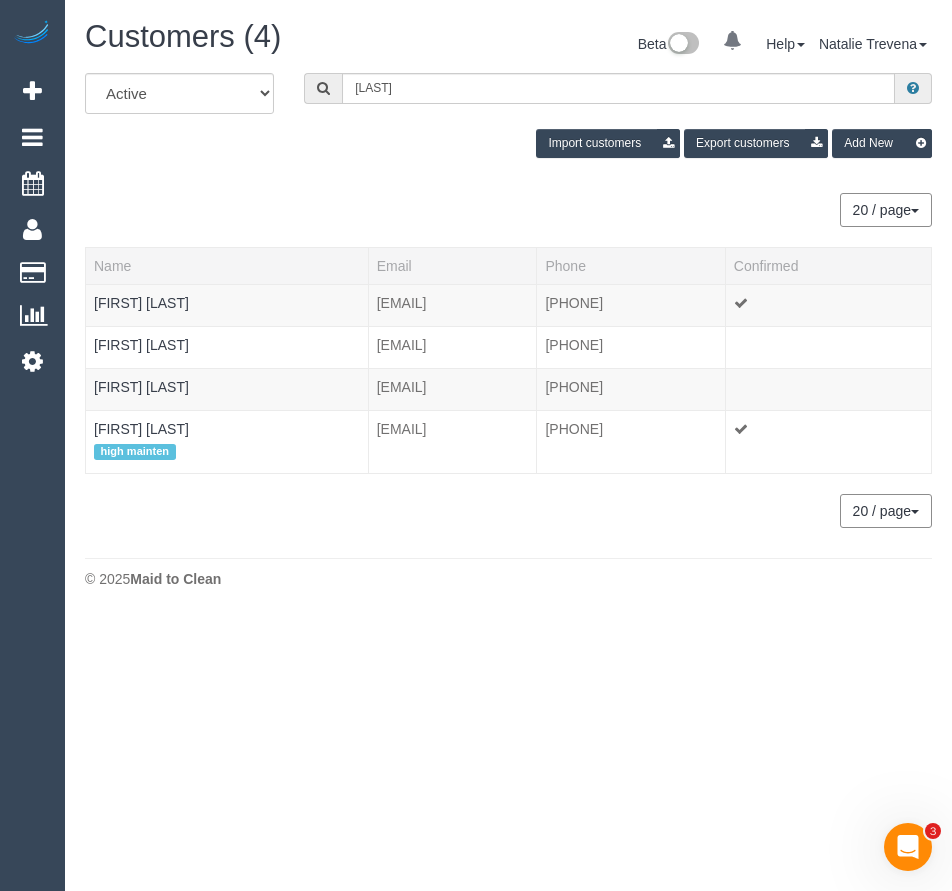 click on "Beta
0
Help
Help Docs
Take a Tour
Contact Support
[FIRST] [LAST]
My Account
Change Password
Email Preferences
Community
Log Out" at bounding box center [691, 46] 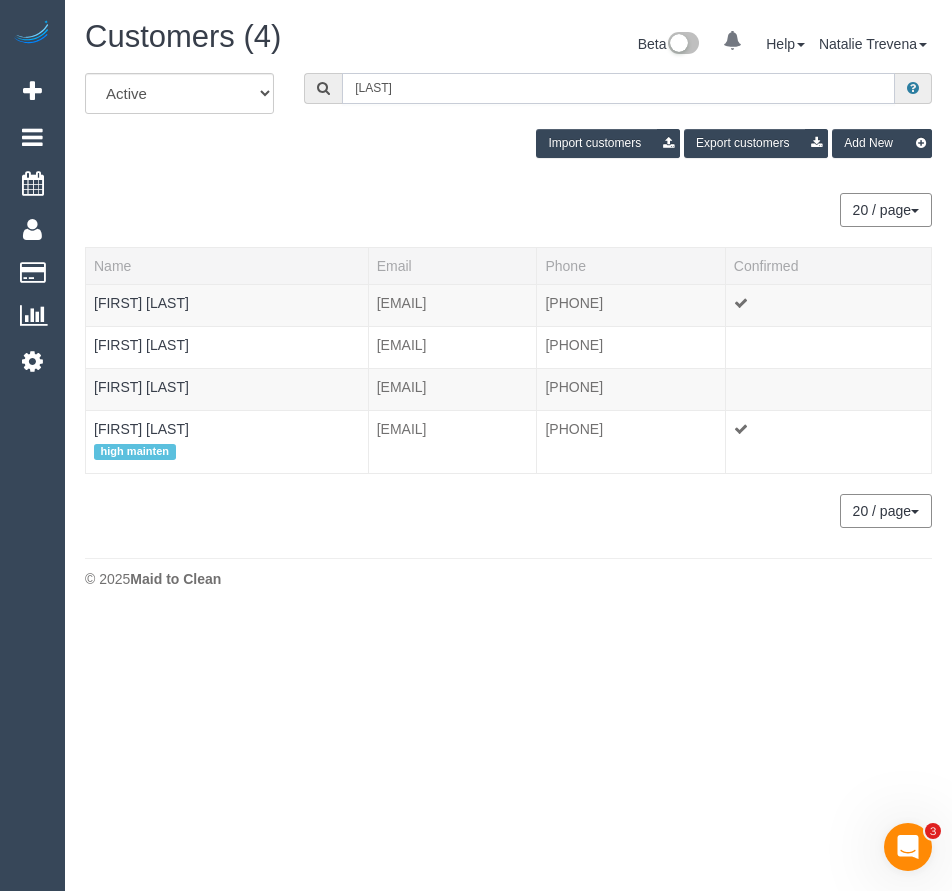 click on "[LAST]" at bounding box center [618, 88] 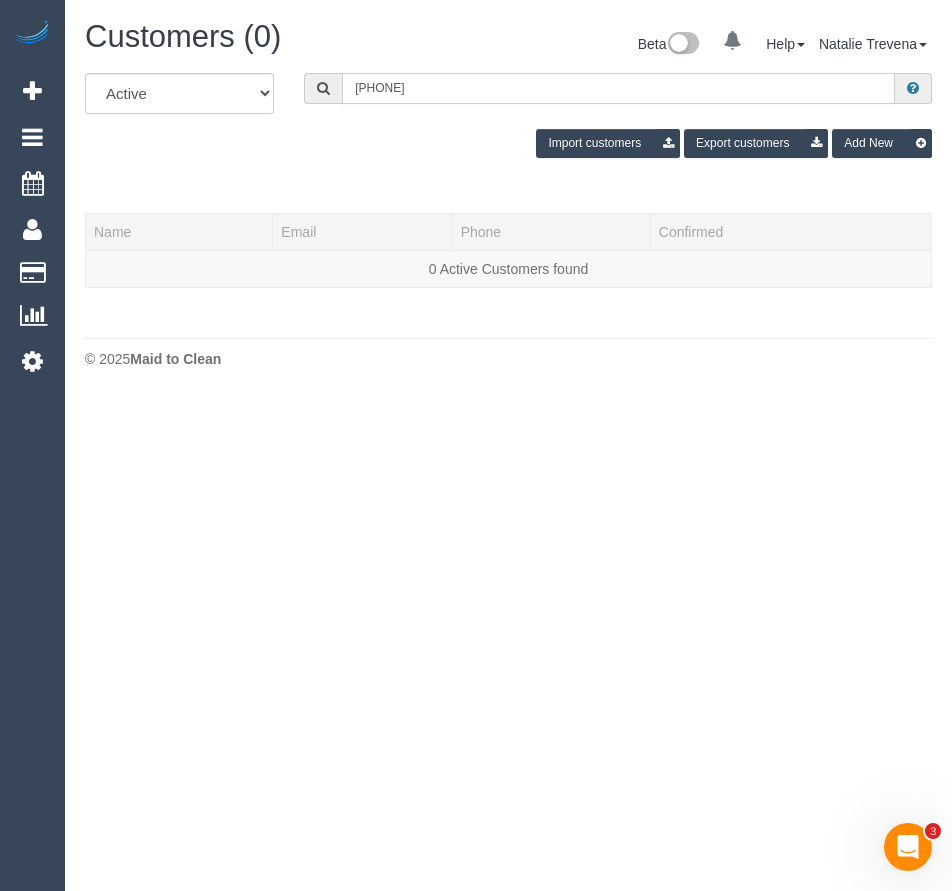 click on "[PHONE]" at bounding box center (618, 88) 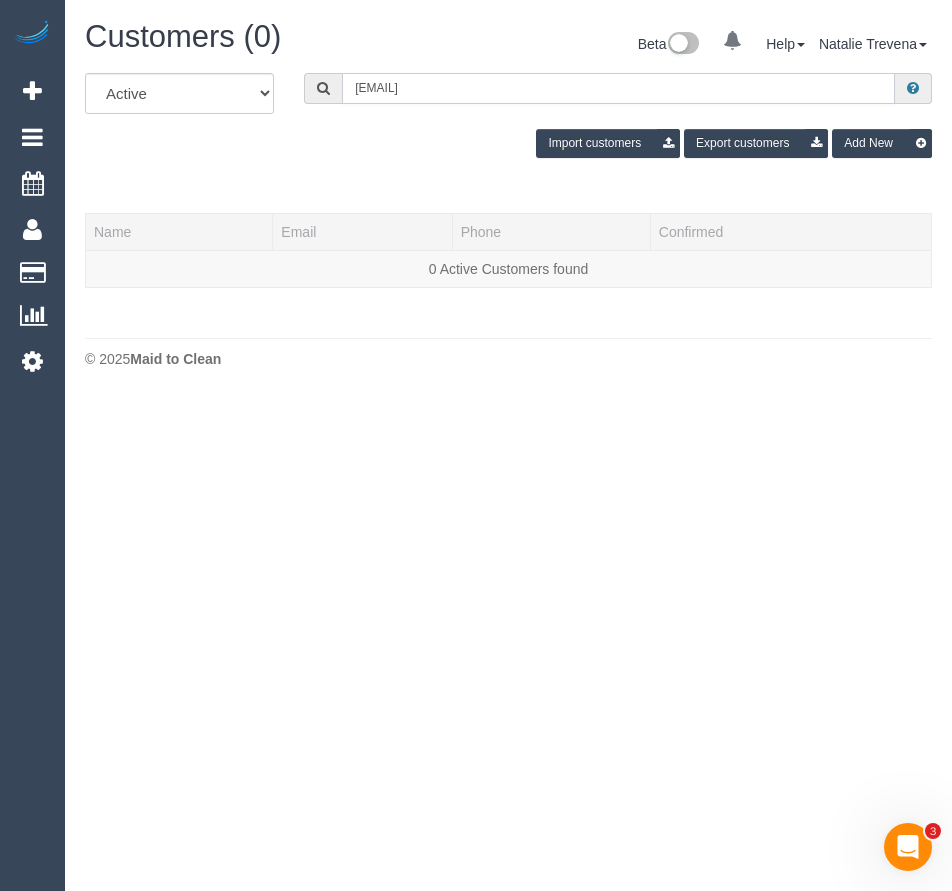 click on "[EMAIL]" at bounding box center (618, 88) 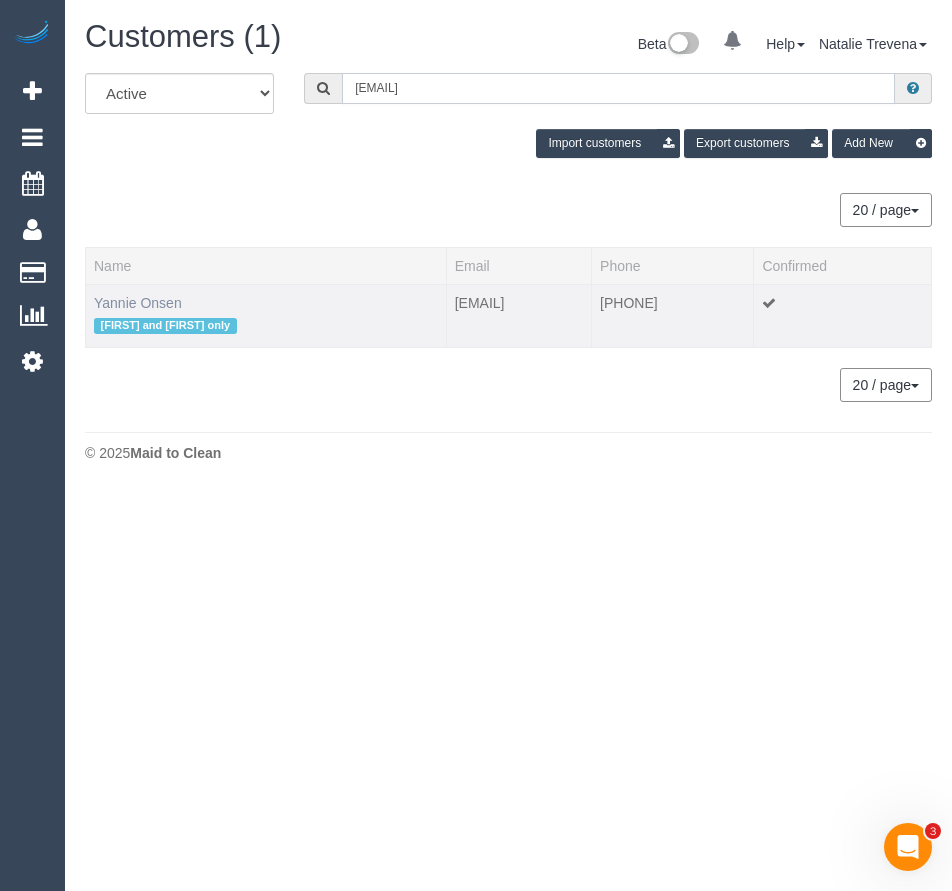 type on "[EMAIL]" 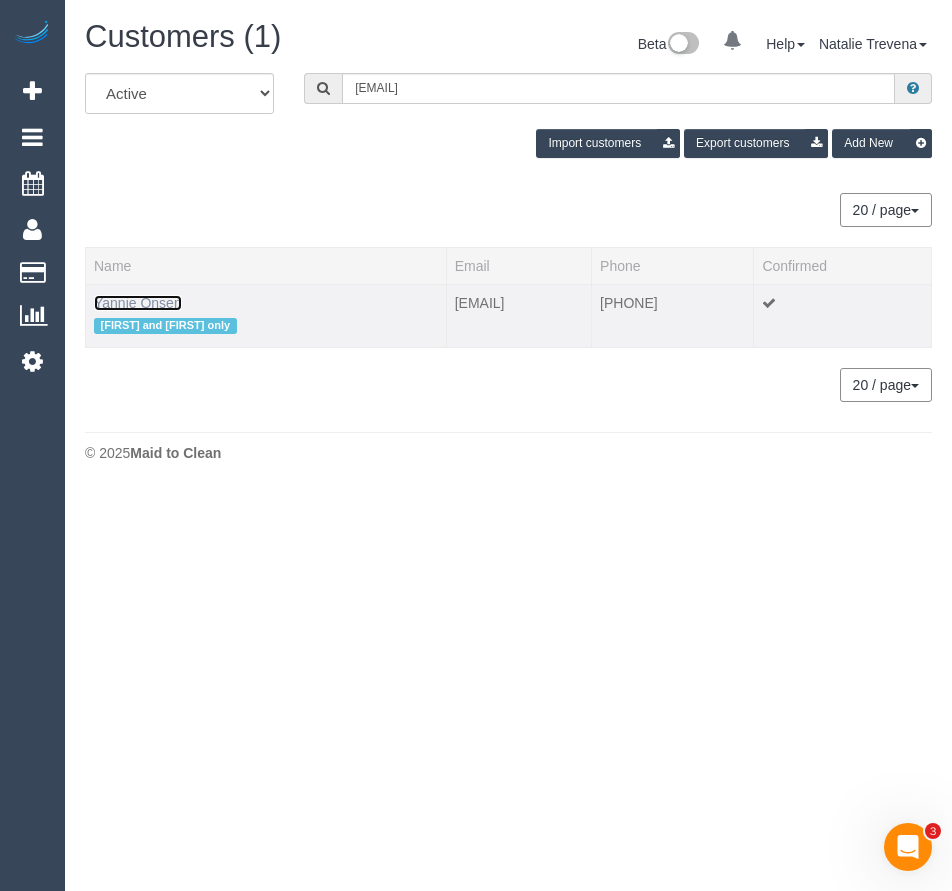 click on "Yannie Onsen" at bounding box center (138, 303) 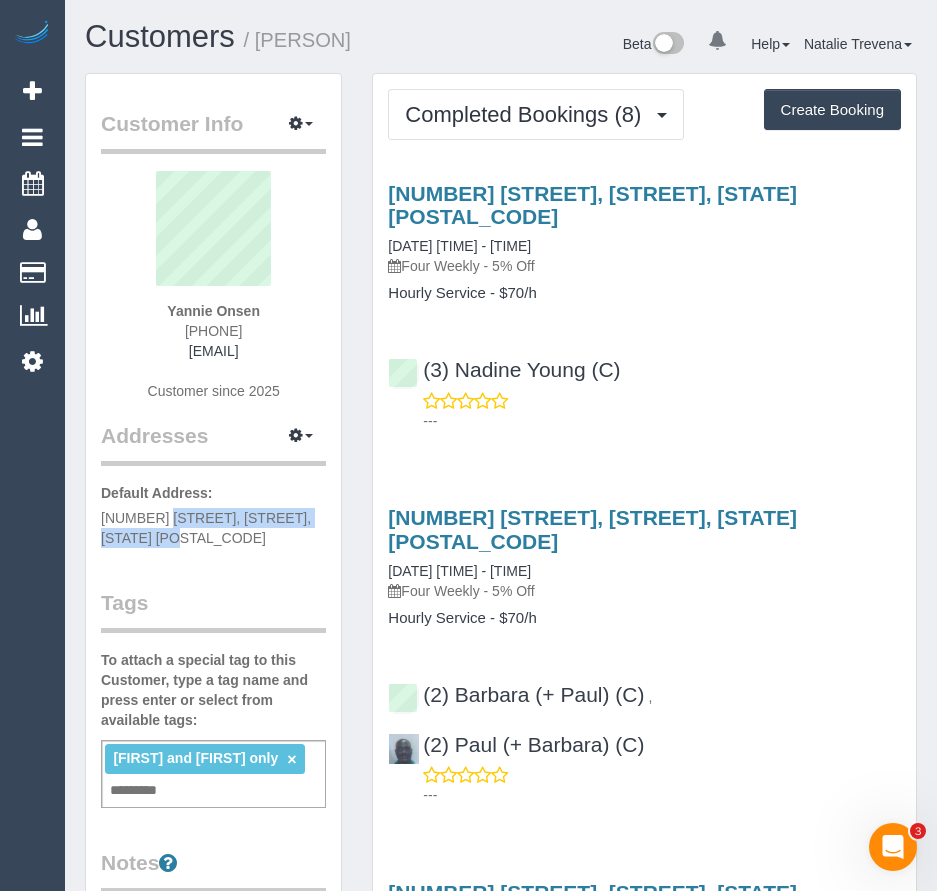 drag, startPoint x: 259, startPoint y: 523, endPoint x: 318, endPoint y: 512, distance: 60.016663 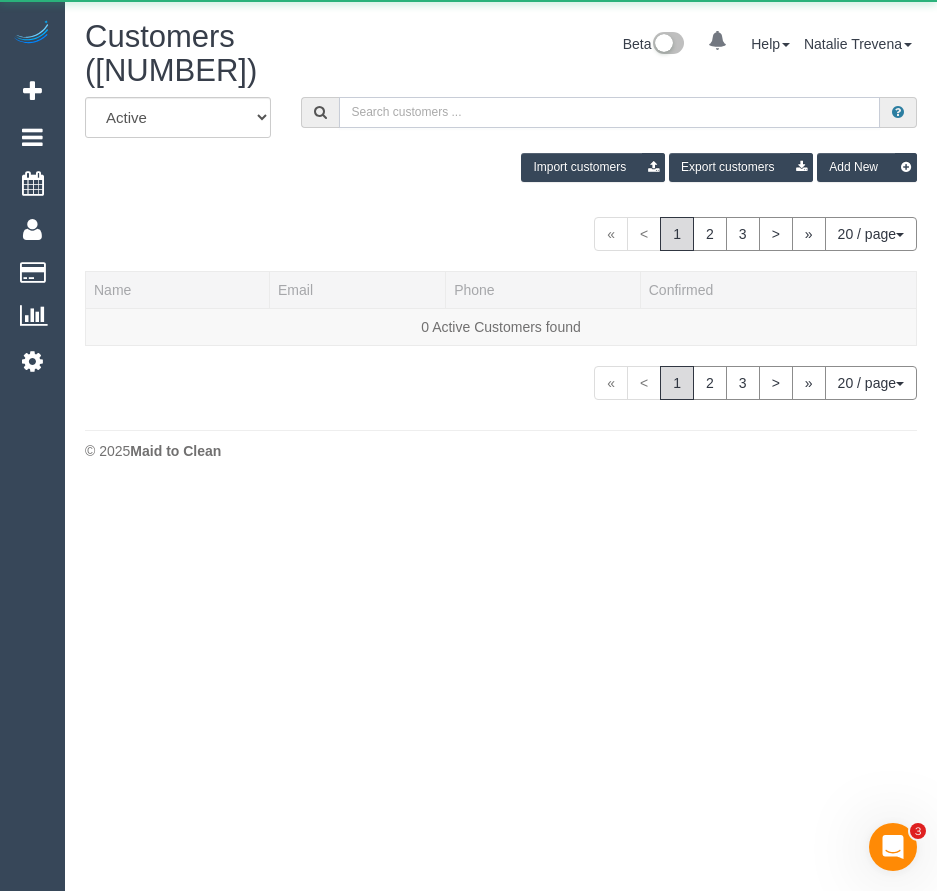 click at bounding box center [610, 112] 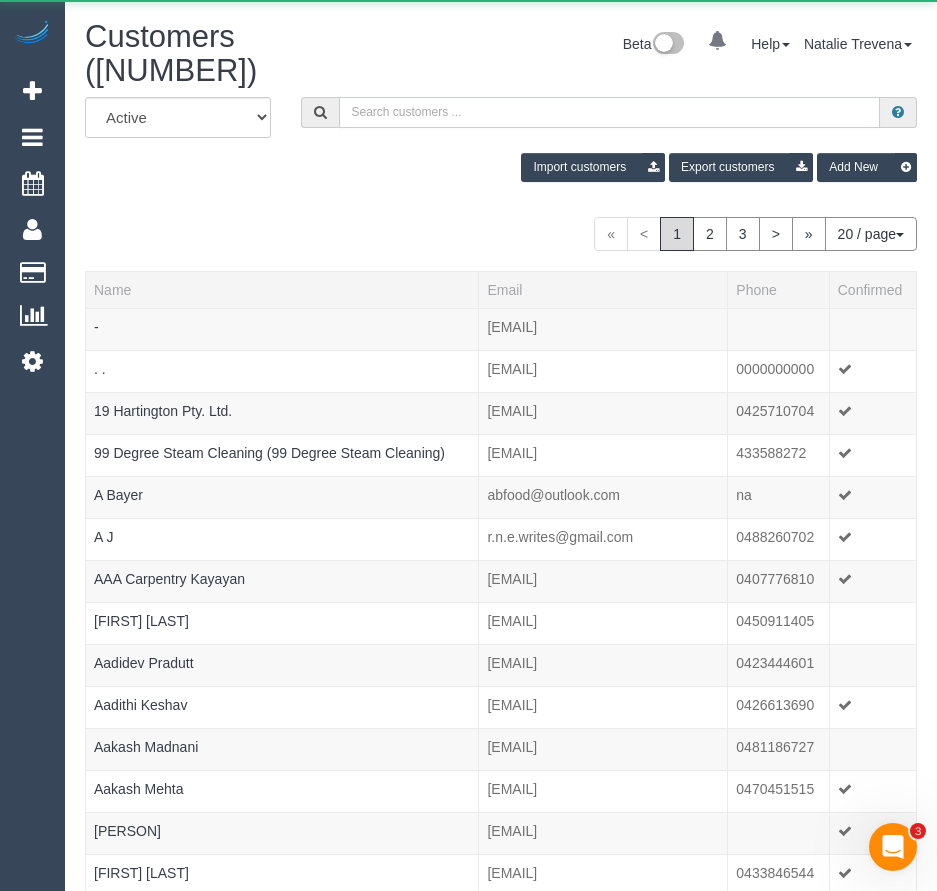 paste on "[EMAIL]" 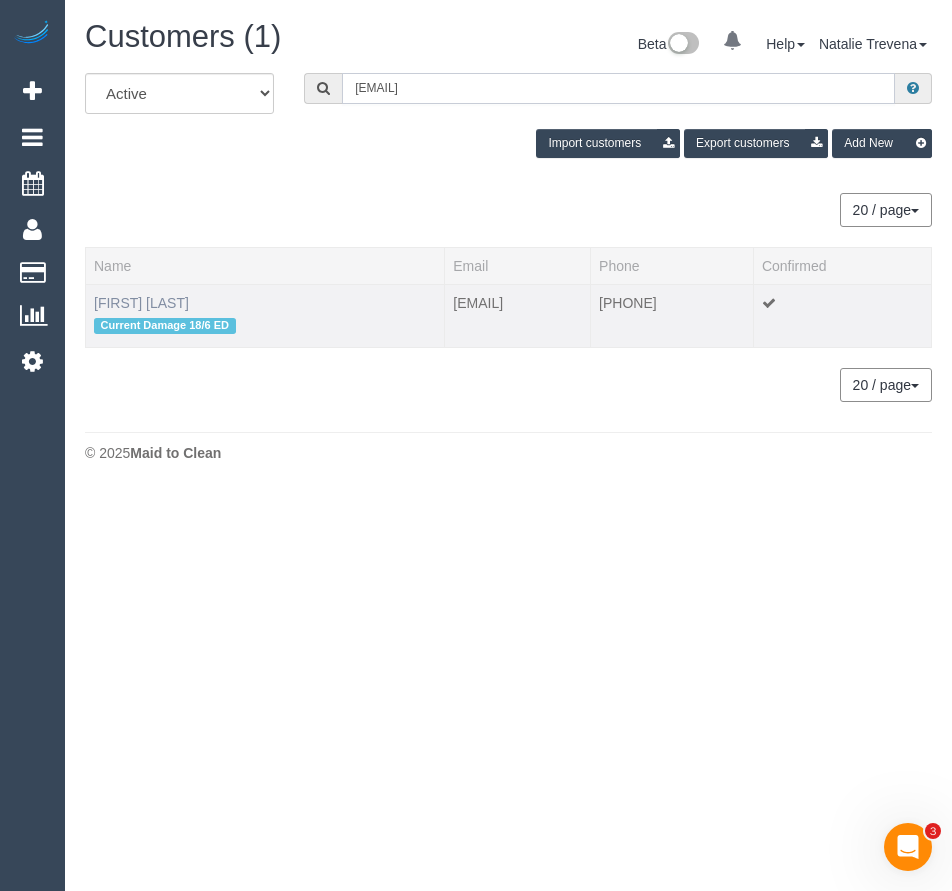 type on "[EMAIL]" 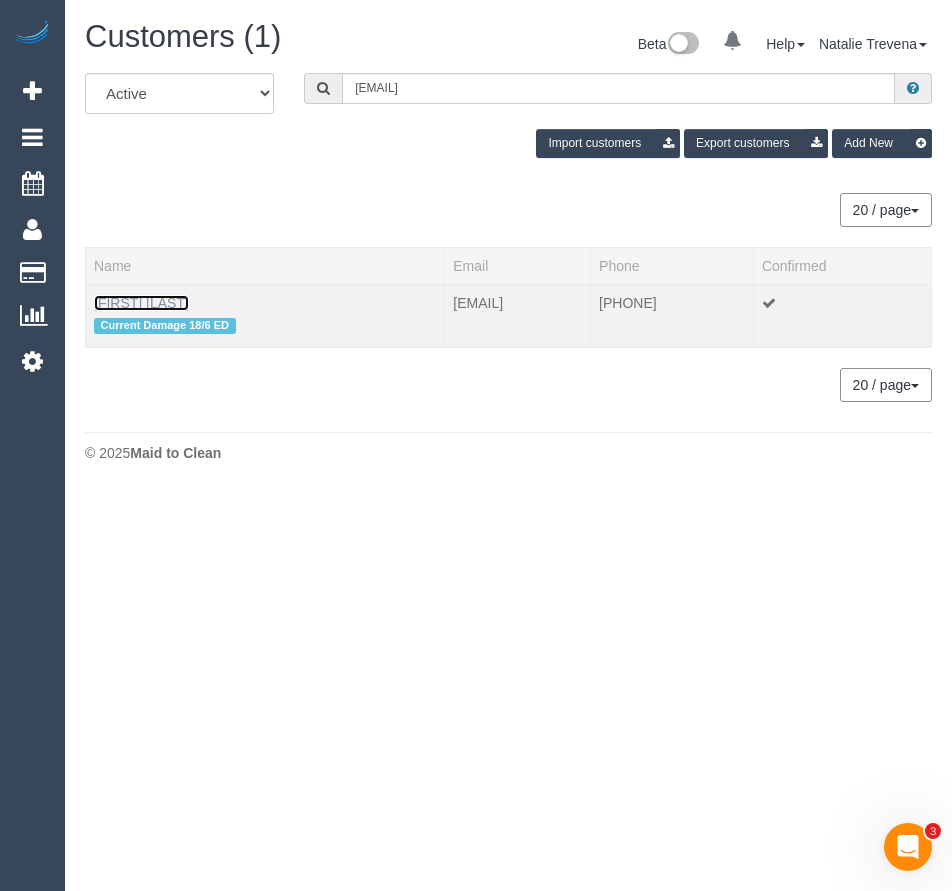 click on "[FIRST] [LAST]" at bounding box center [141, 303] 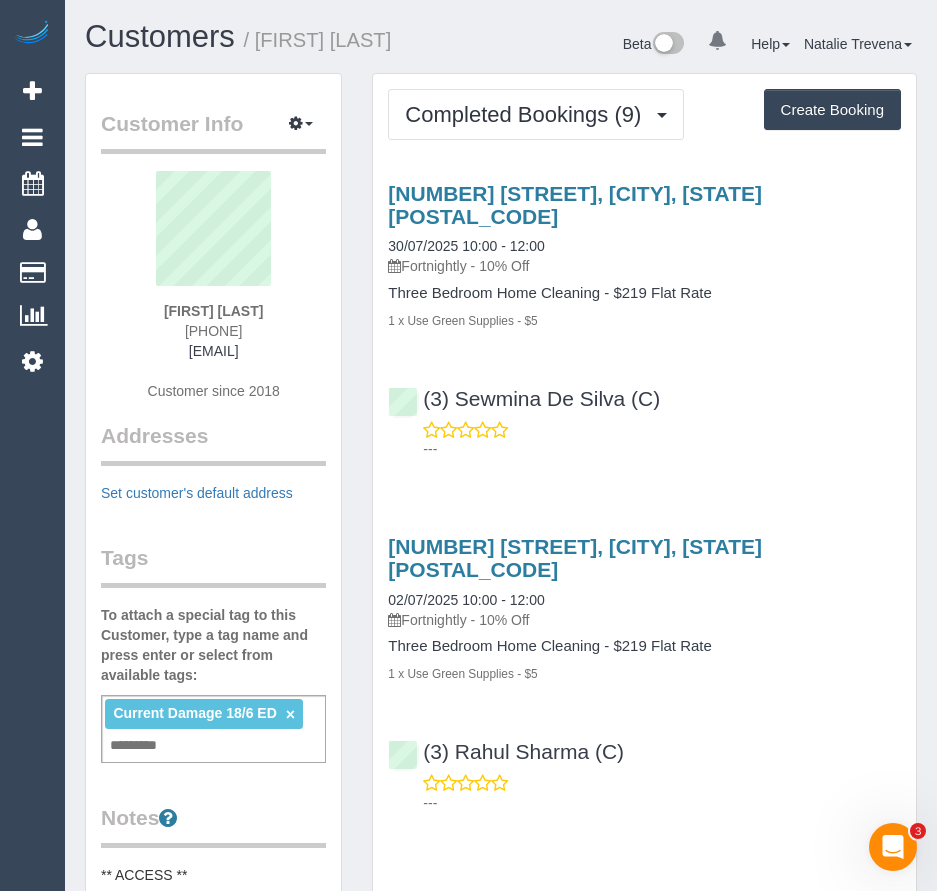 drag, startPoint x: 356, startPoint y: 190, endPoint x: 860, endPoint y: 213, distance: 504.52454 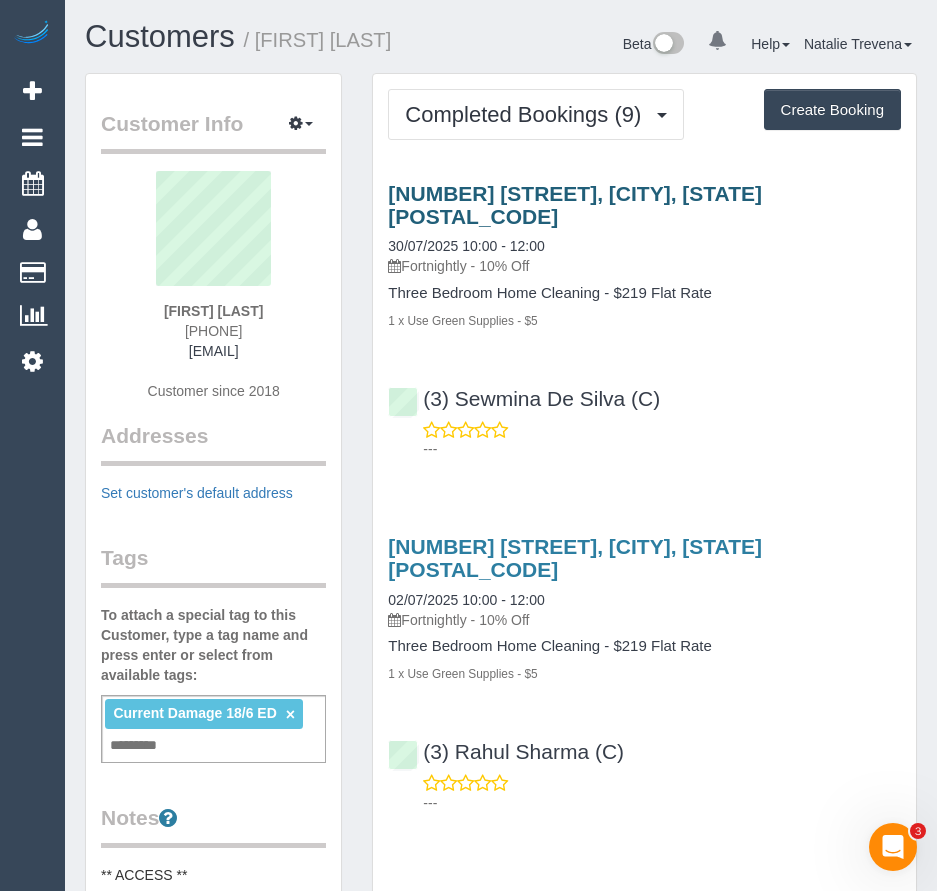 drag, startPoint x: 814, startPoint y: 193, endPoint x: 390, endPoint y: 187, distance: 424.04245 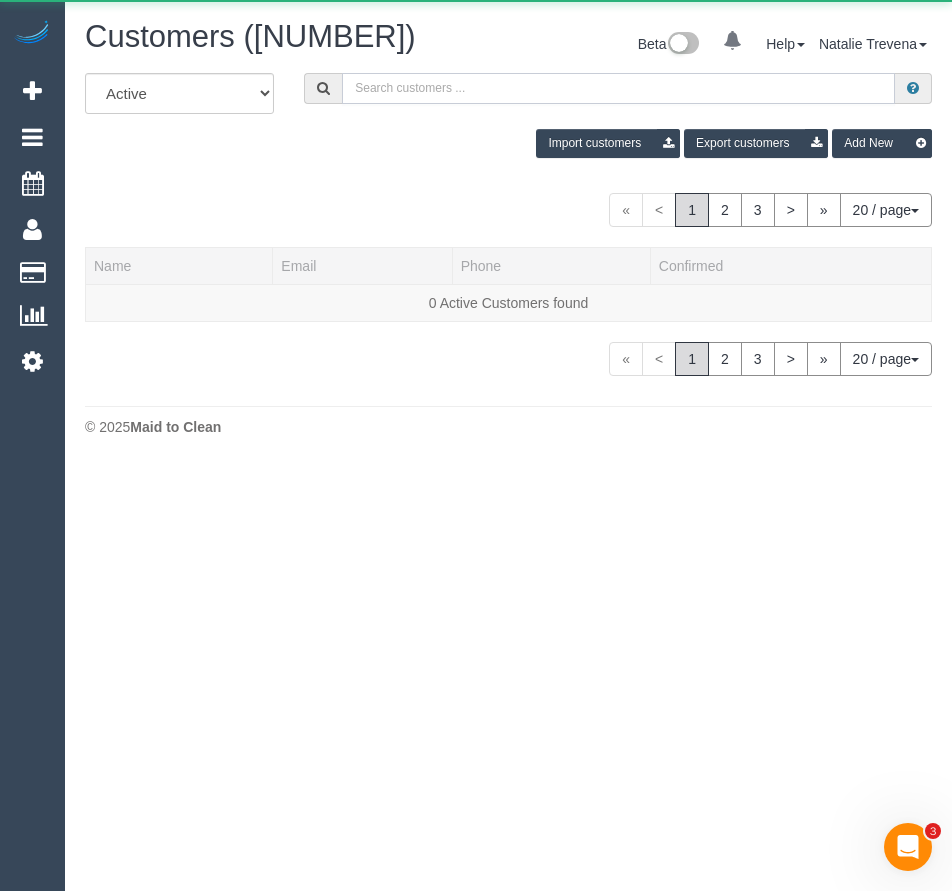 click at bounding box center [618, 88] 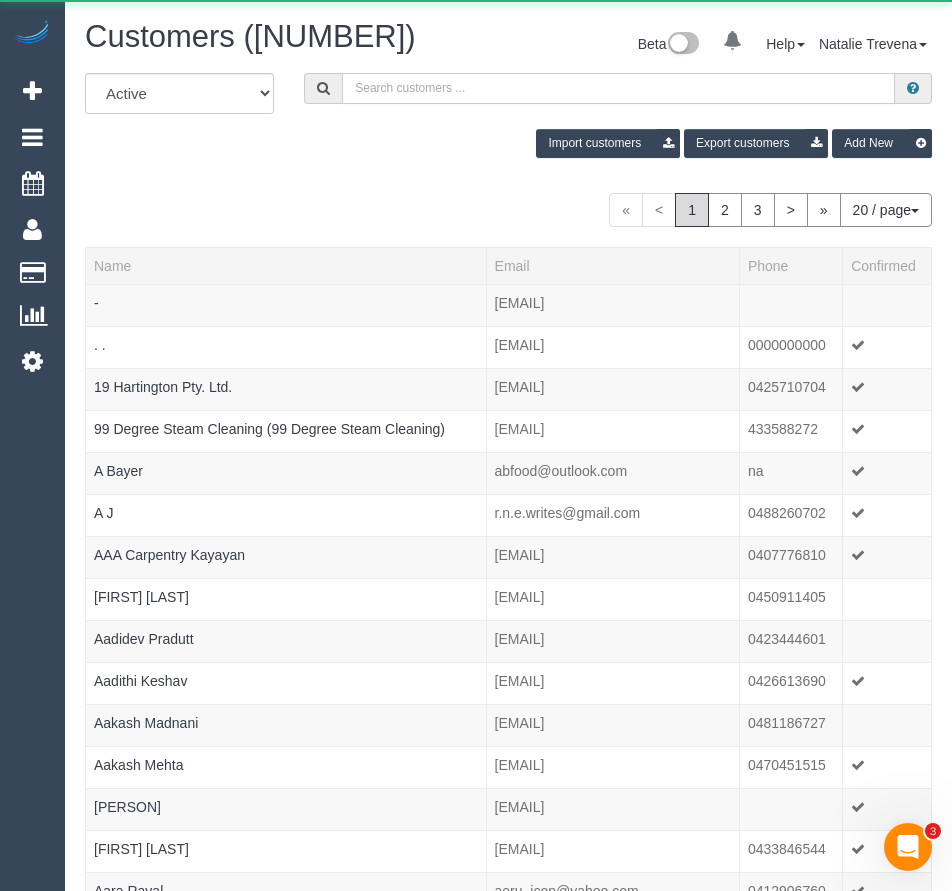 paste on "[EMAIL]" 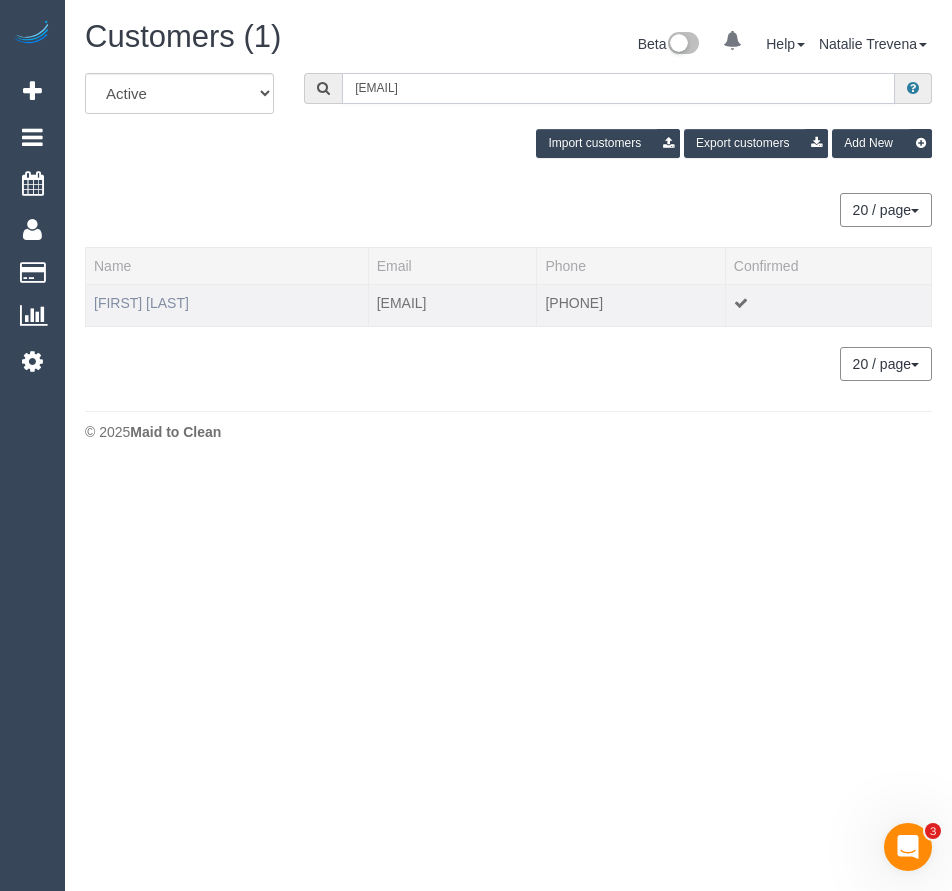 type on "[EMAIL]" 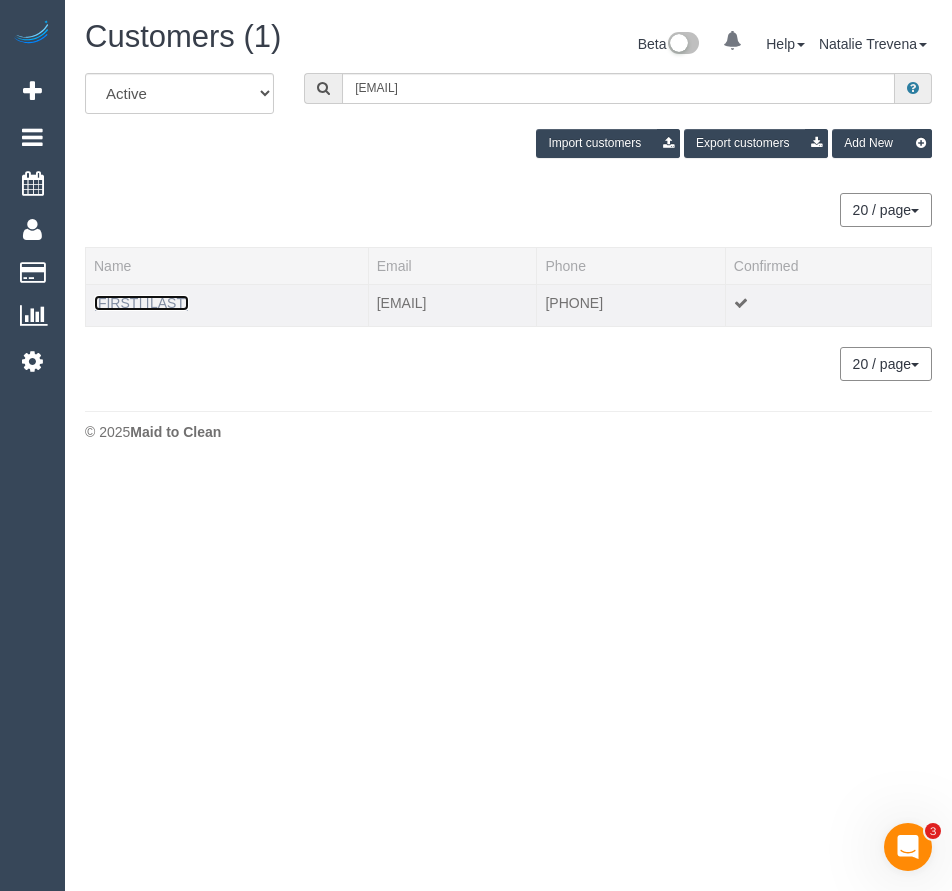 click on "[FIRST] [LAST]" at bounding box center [141, 303] 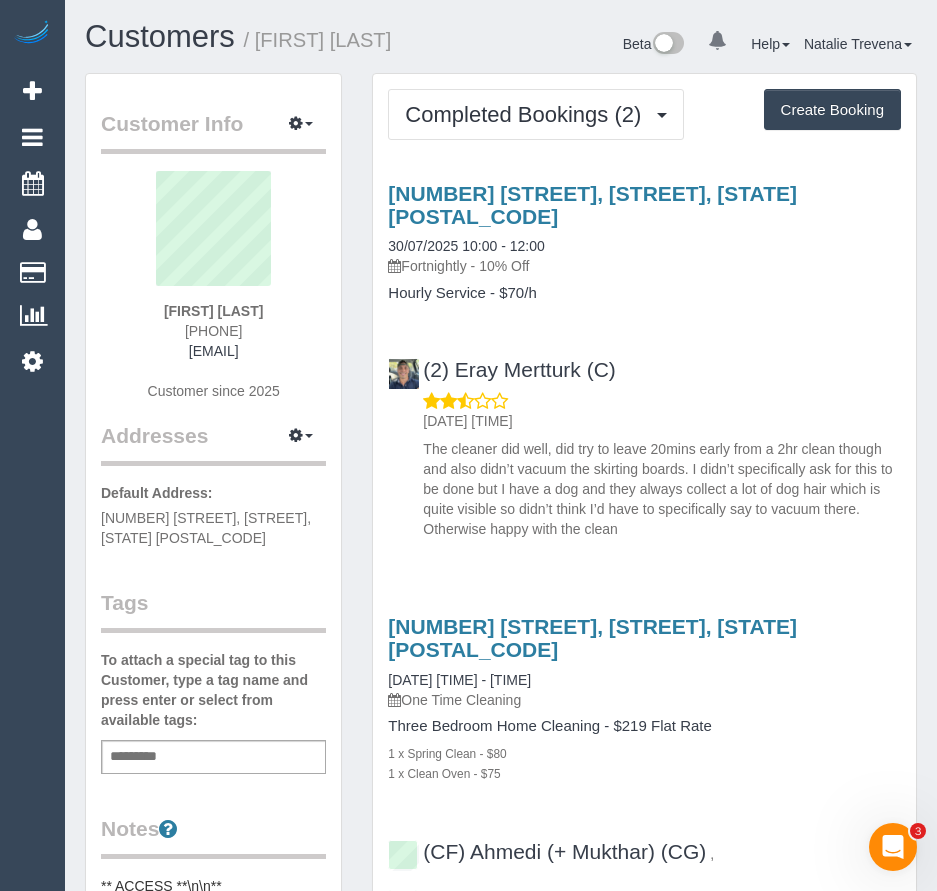 drag, startPoint x: 98, startPoint y: 520, endPoint x: 208, endPoint y: 540, distance: 111.8034 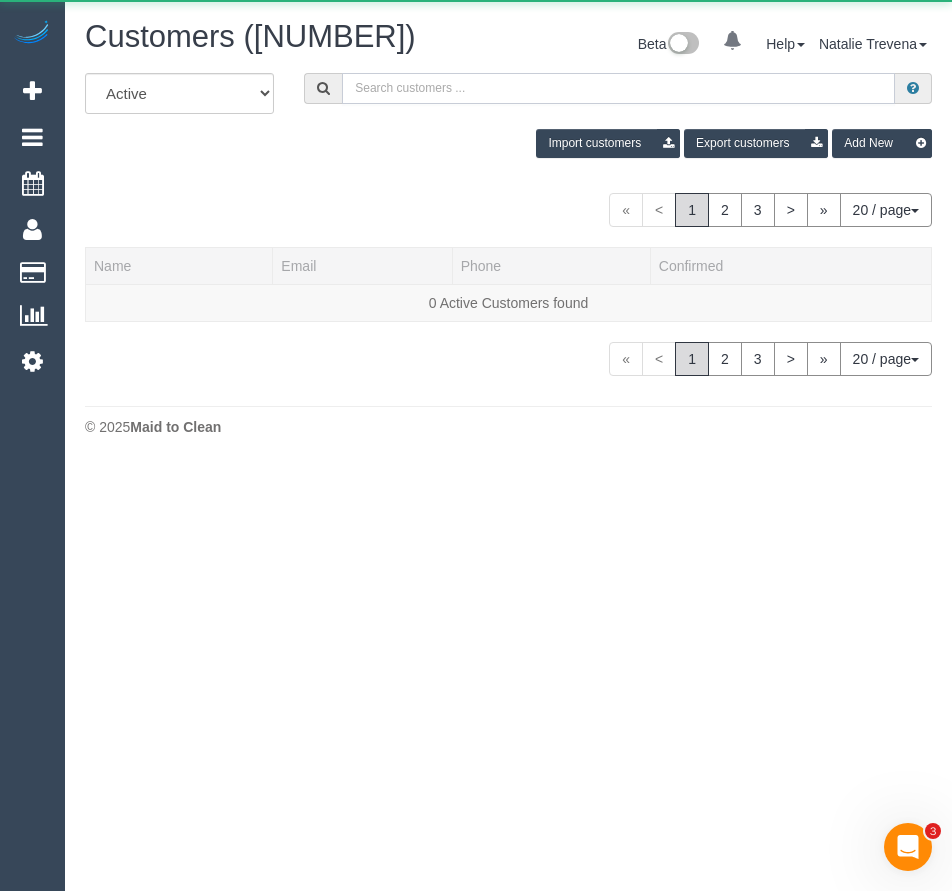 click at bounding box center [618, 88] 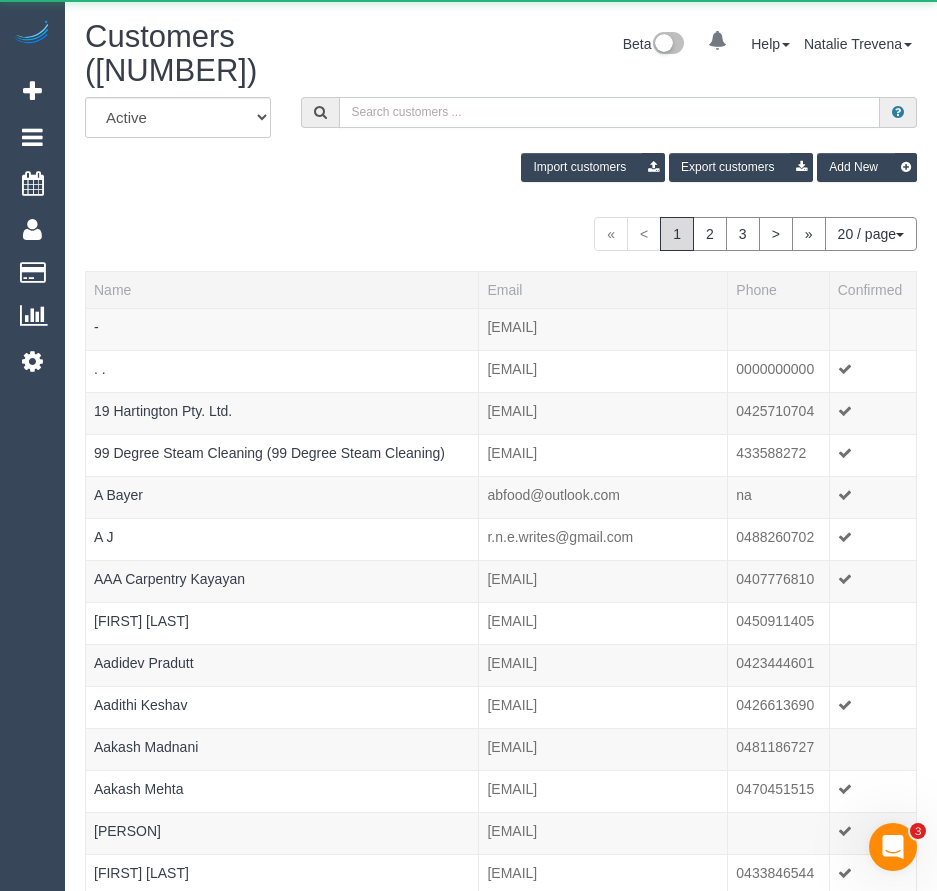 paste on "[EMAIL]" 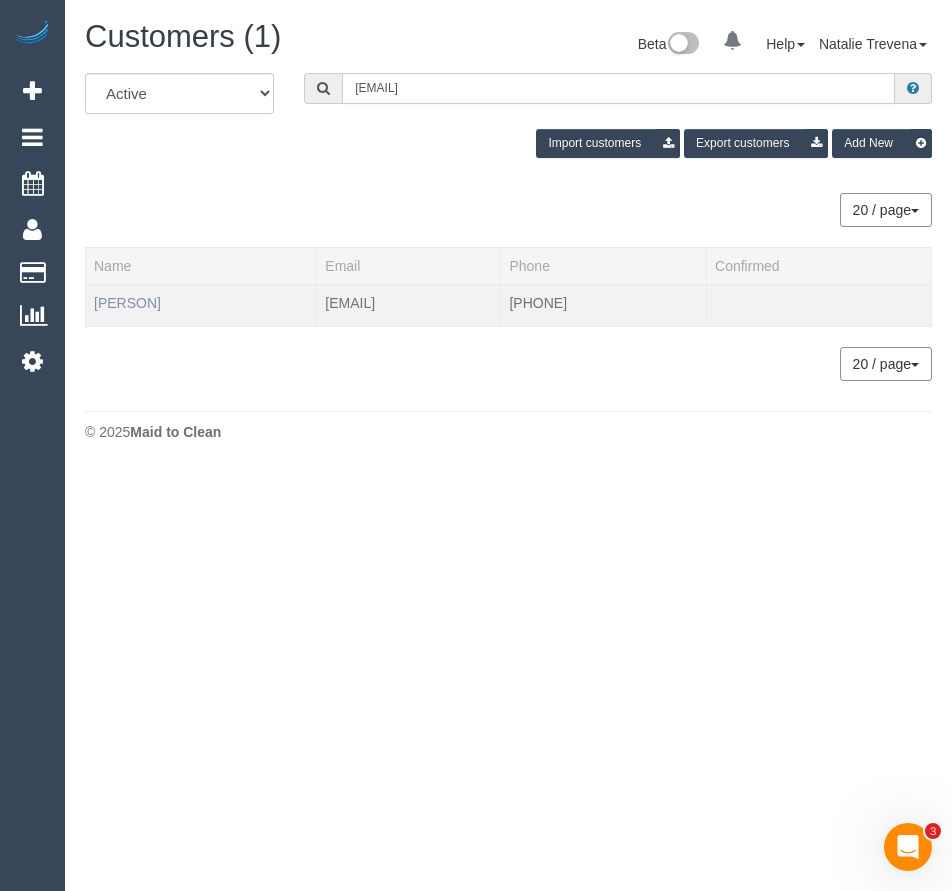 type on "[EMAIL]" 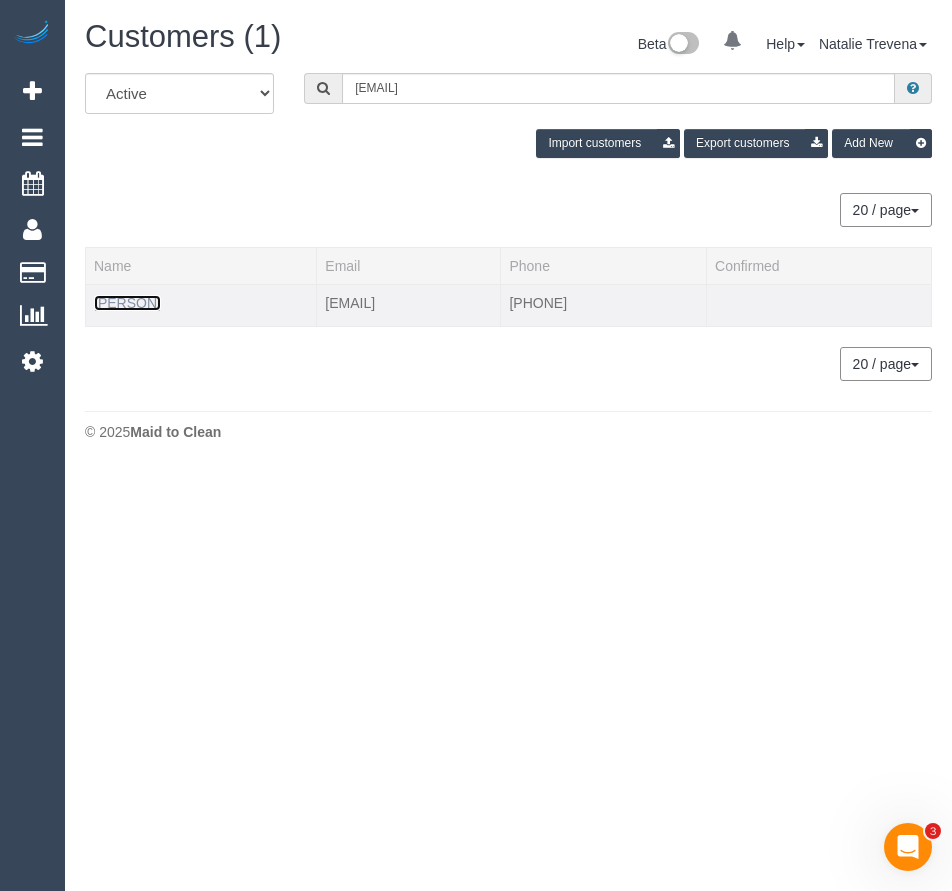 click on "[PERSON]" at bounding box center (127, 303) 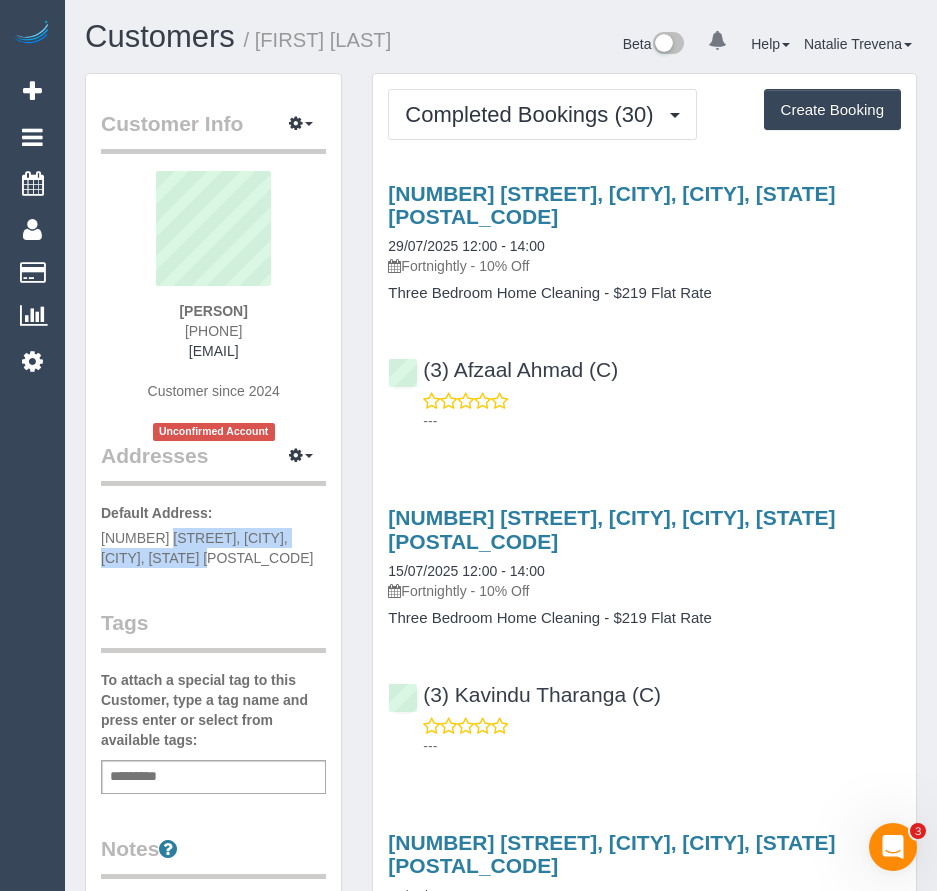 drag, startPoint x: 97, startPoint y: 539, endPoint x: 329, endPoint y: 542, distance: 232.0194 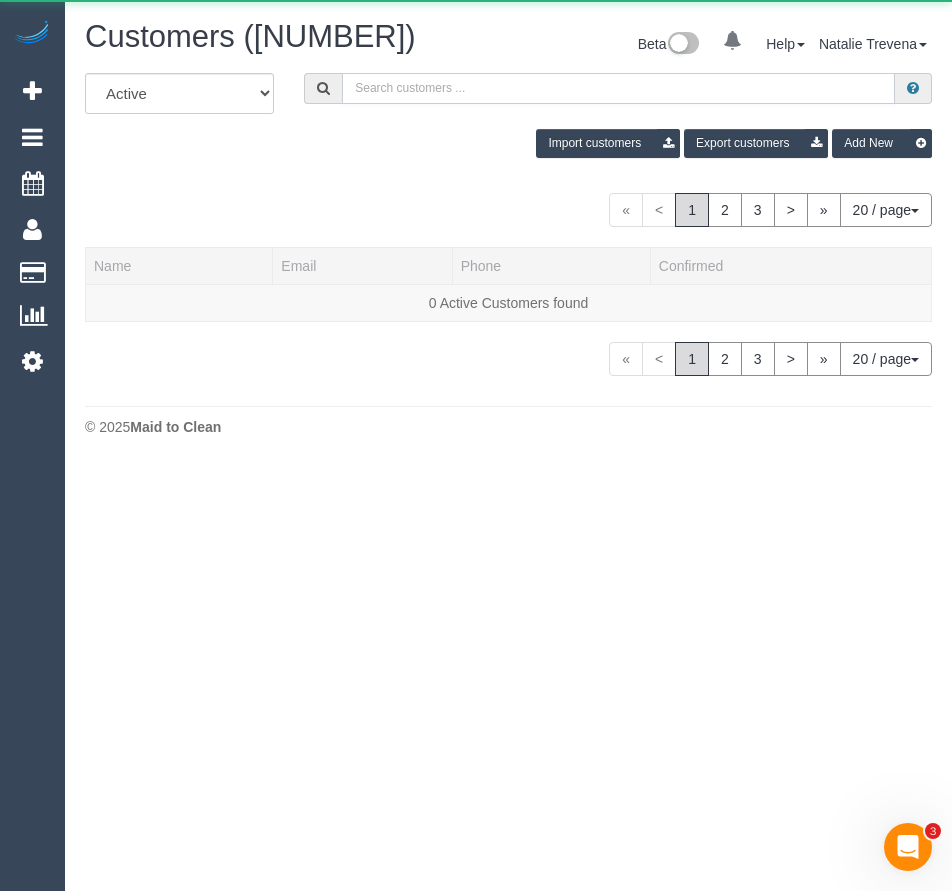 click at bounding box center (618, 88) 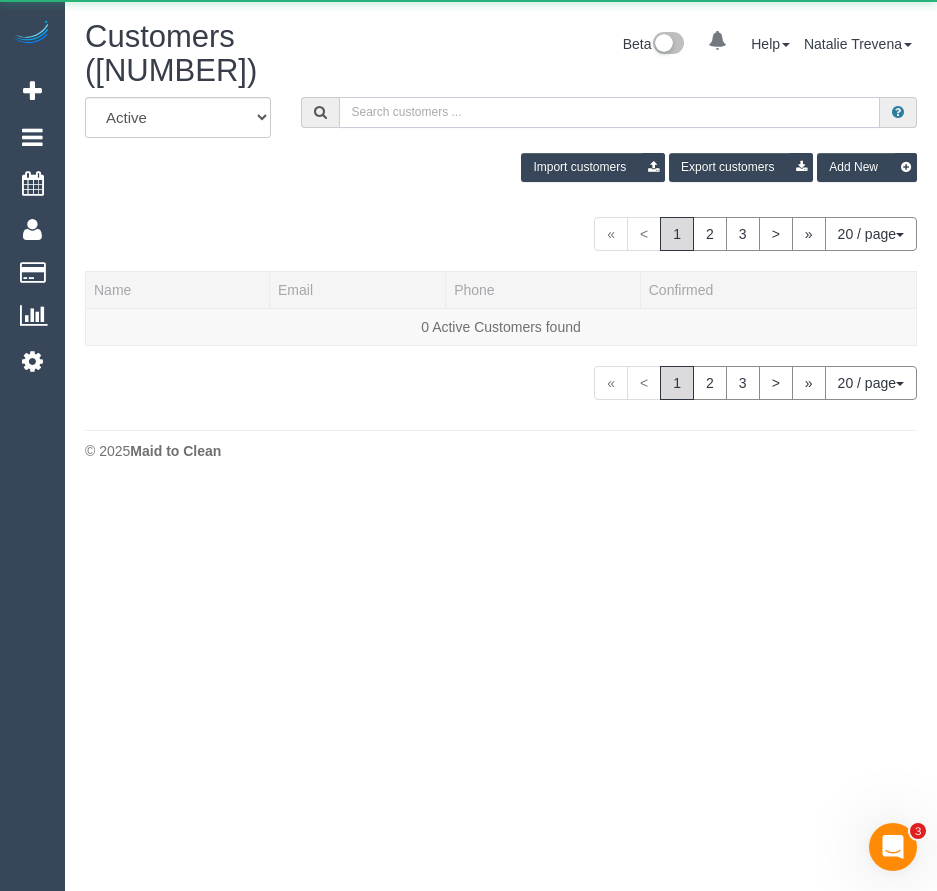 paste on "[EMAIL]" 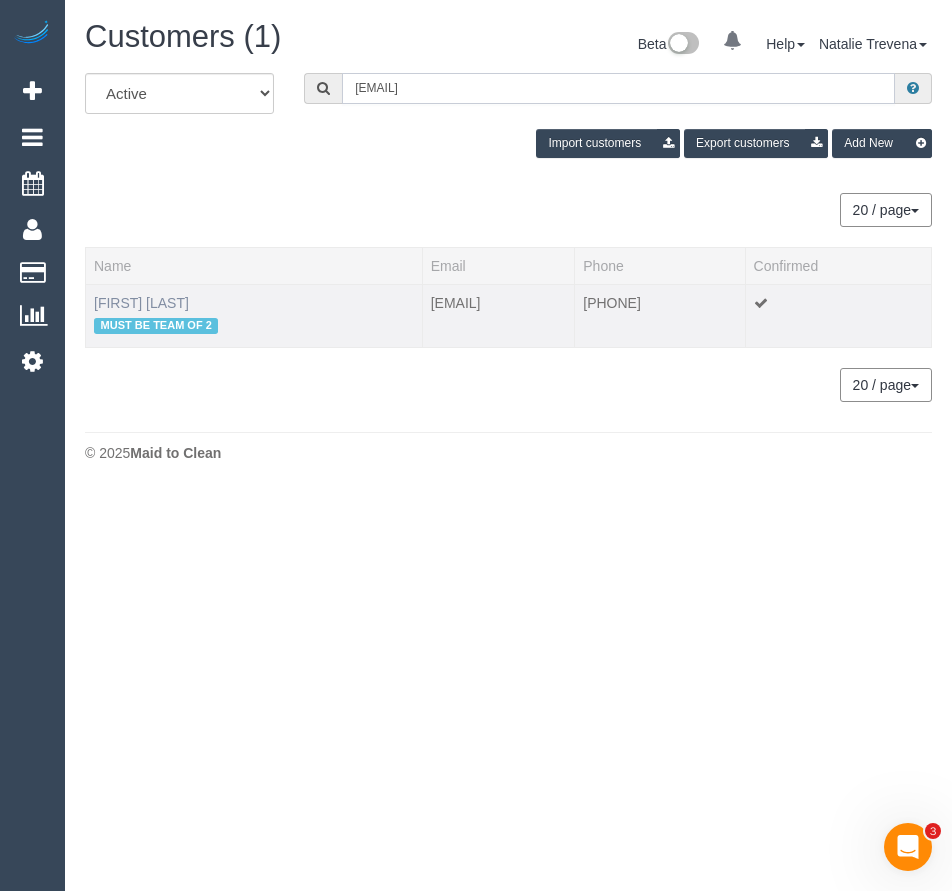 type on "[EMAIL]" 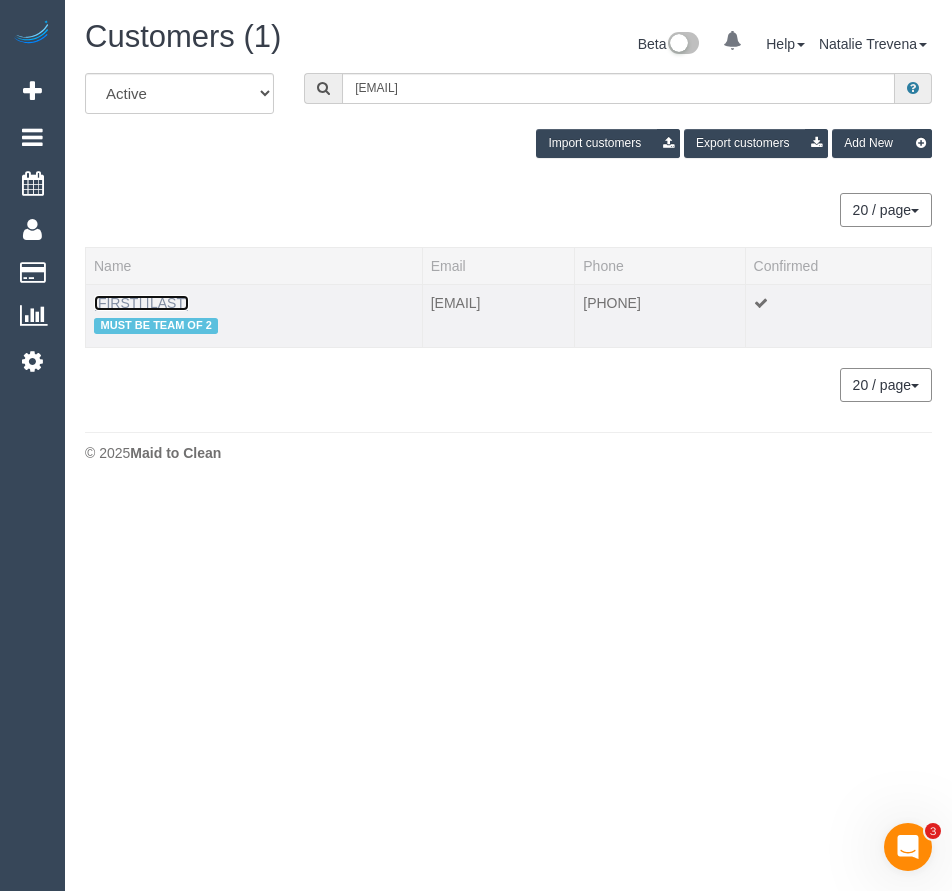 click on "[FIRST] [LAST]" at bounding box center [141, 303] 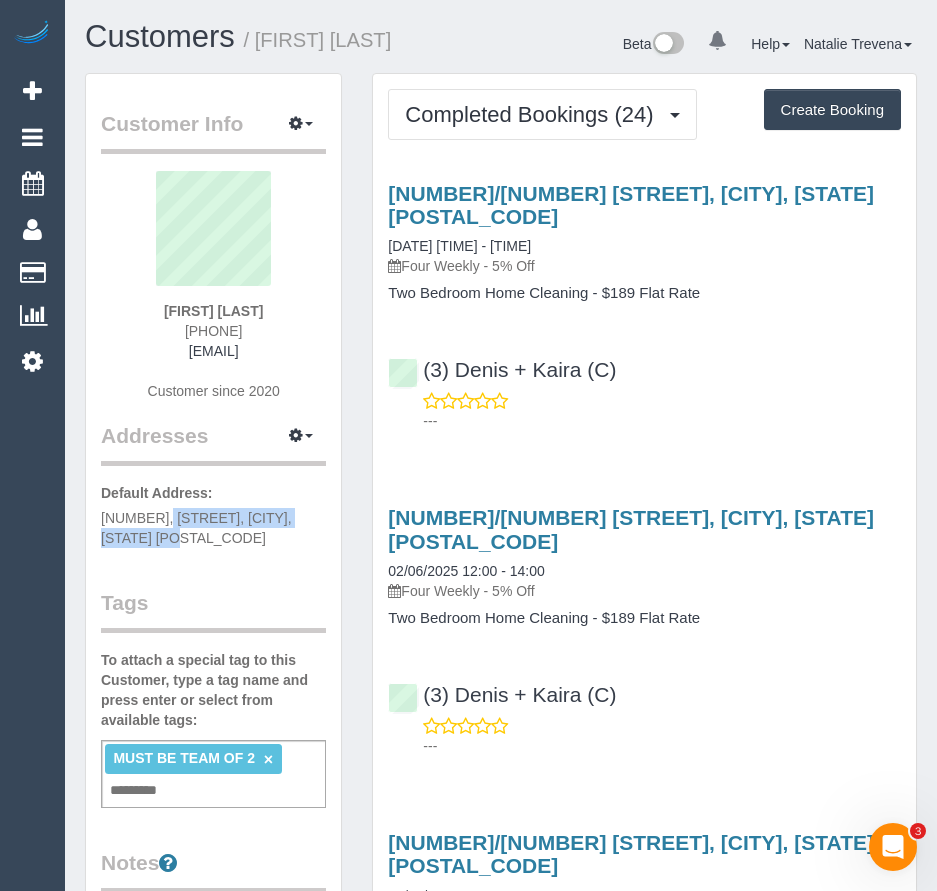drag, startPoint x: 96, startPoint y: 516, endPoint x: 320, endPoint y: 514, distance: 224.00893 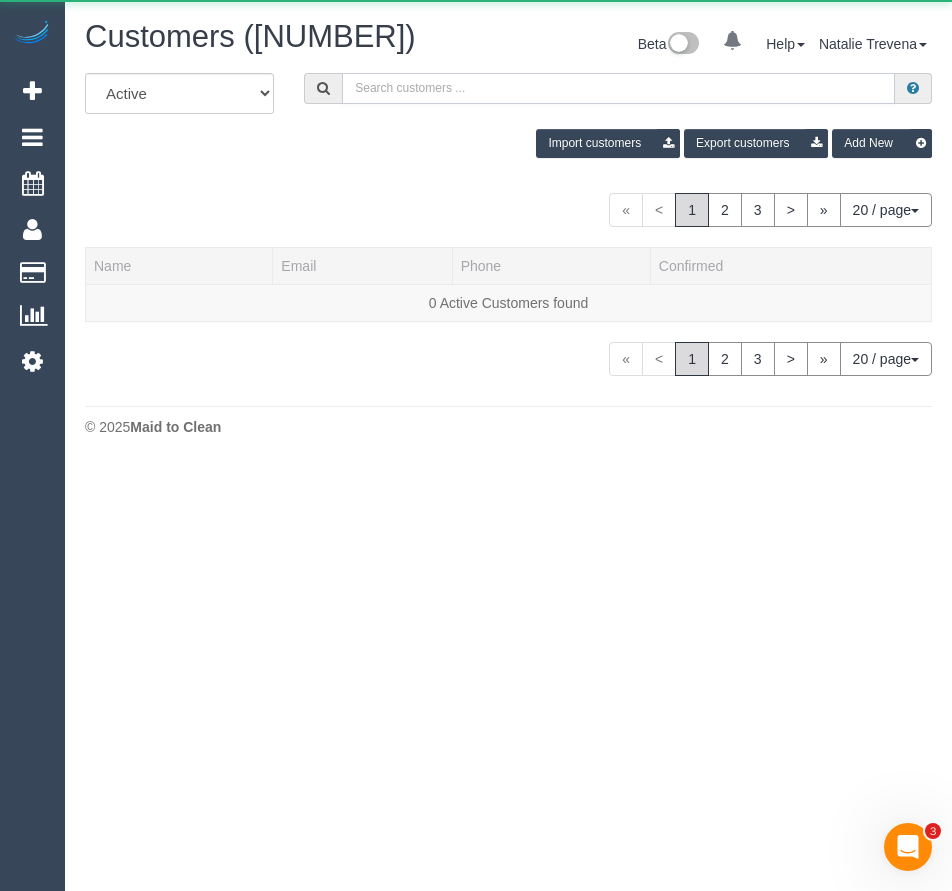click at bounding box center [618, 88] 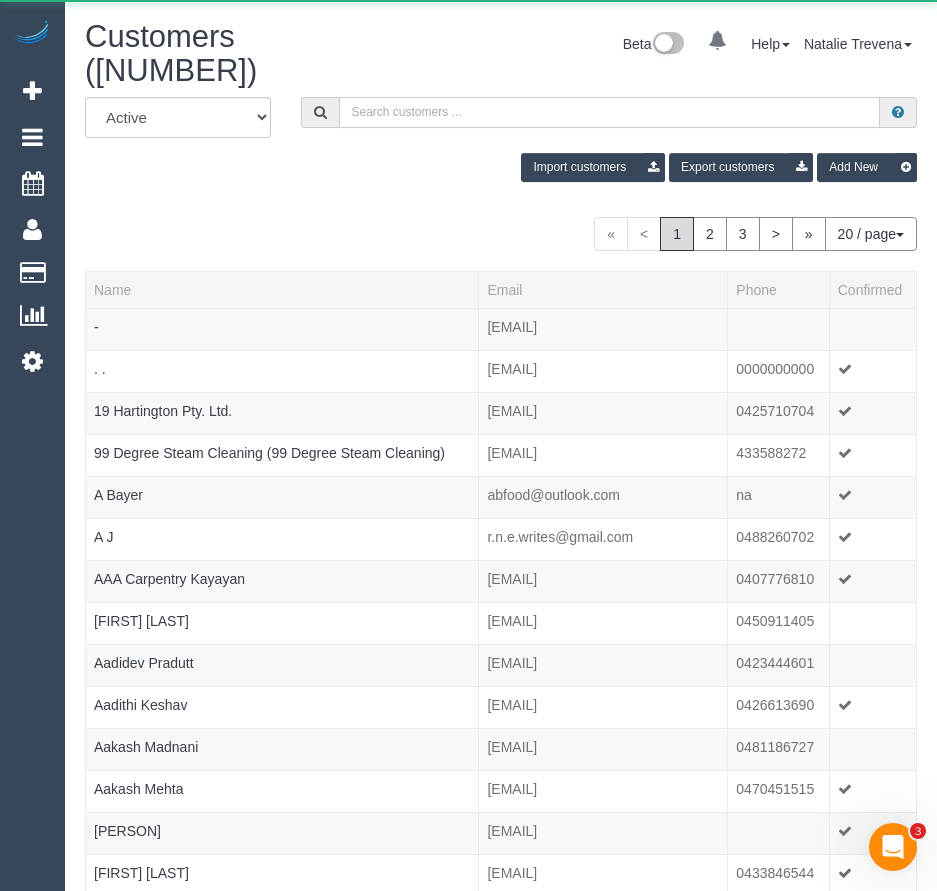 paste on "[EMAIL]" 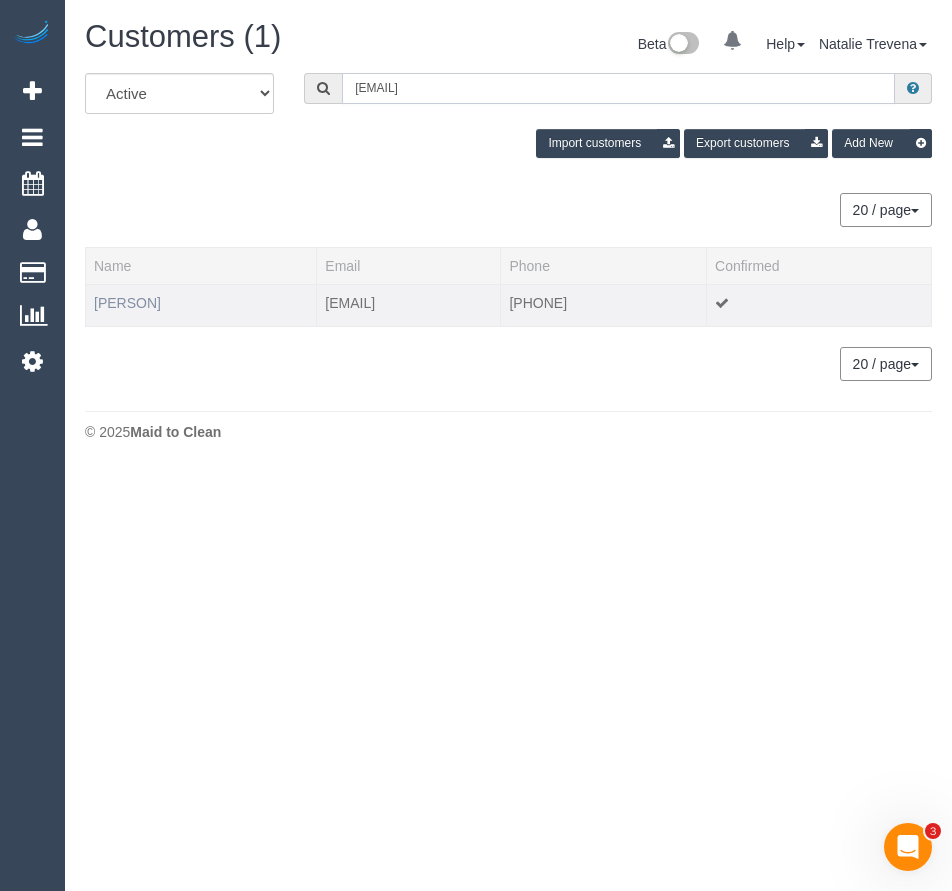 type on "[EMAIL]" 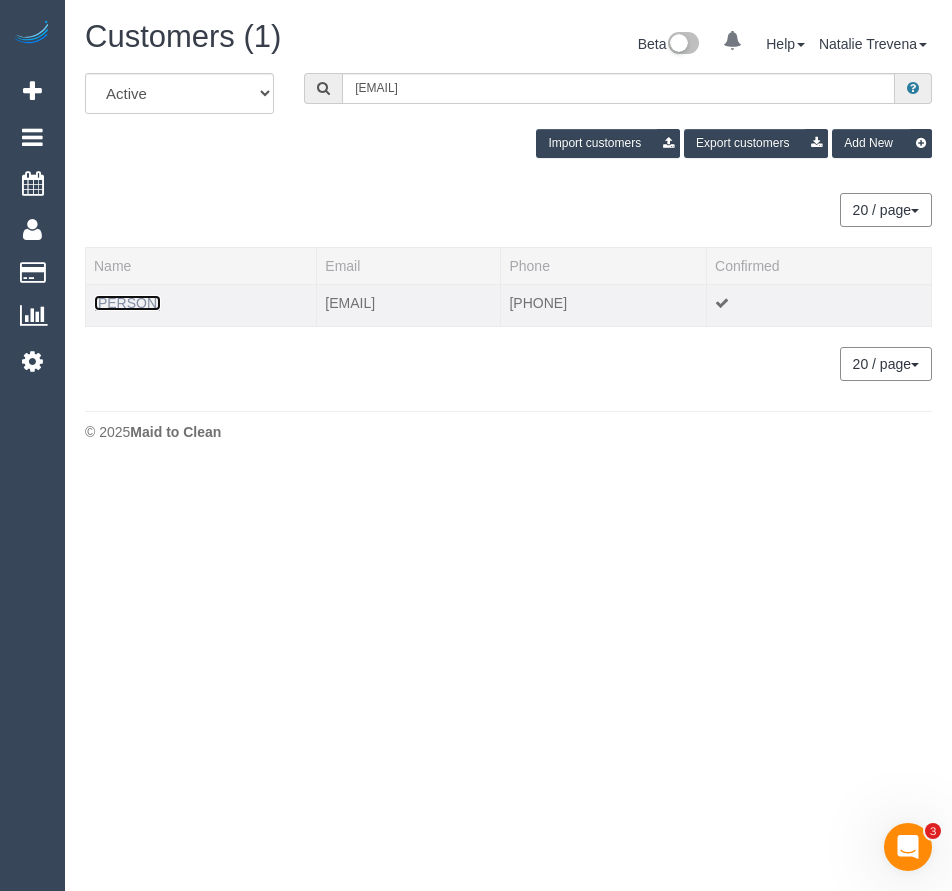 click on "[PERSON]" at bounding box center (127, 303) 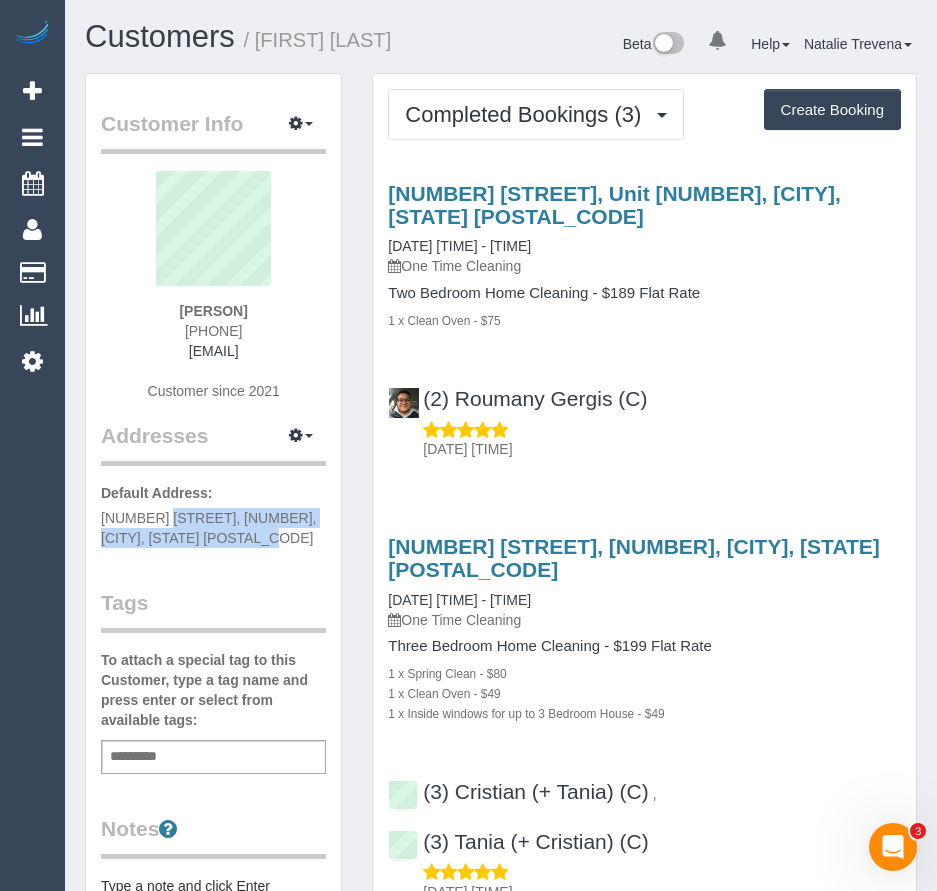 drag, startPoint x: 93, startPoint y: 540, endPoint x: 200, endPoint y: 568, distance: 110.60289 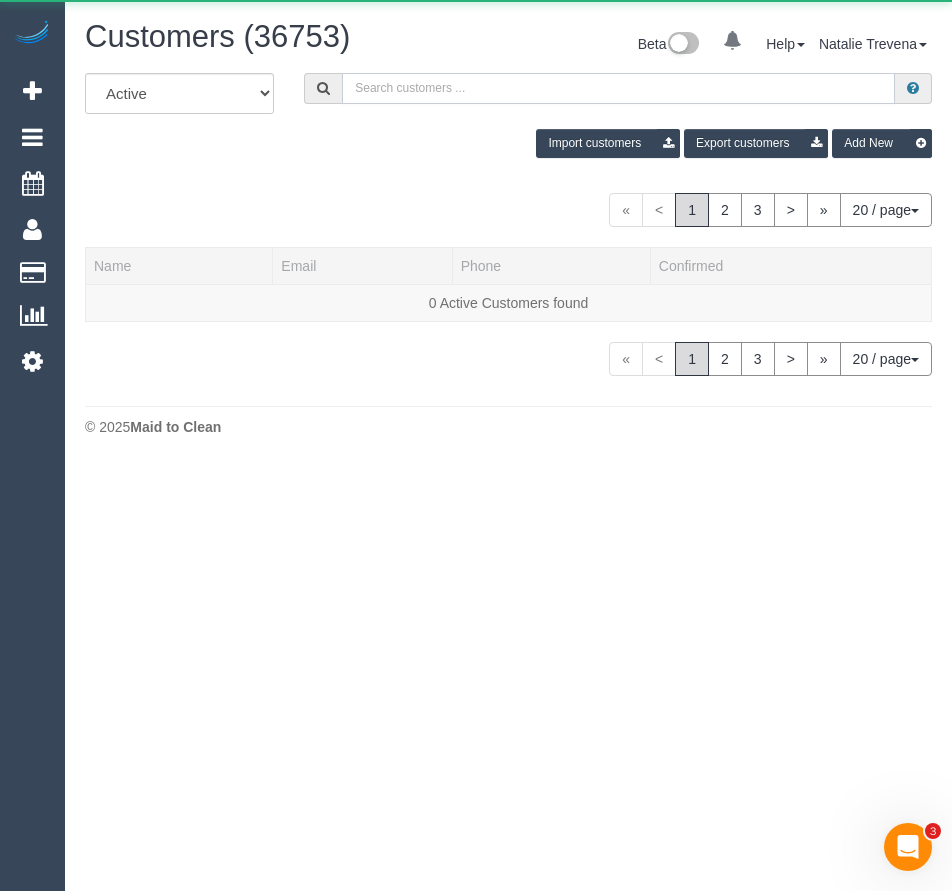 click at bounding box center (618, 88) 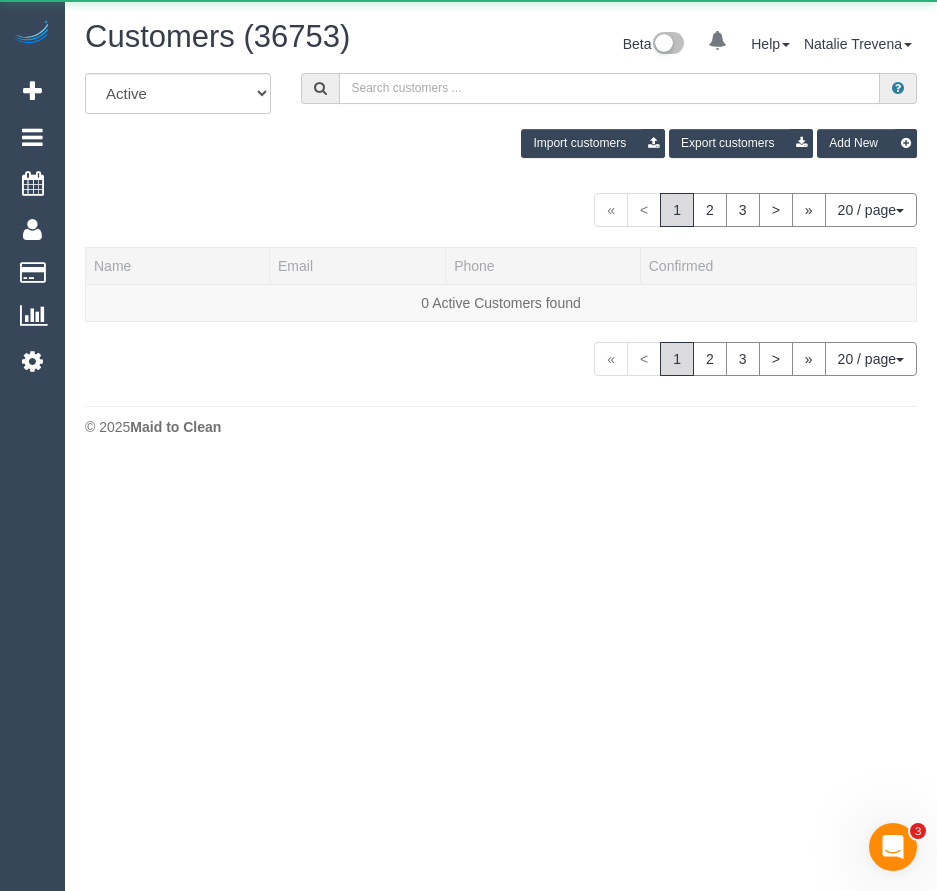 paste on "[FIRST] [LAST]" 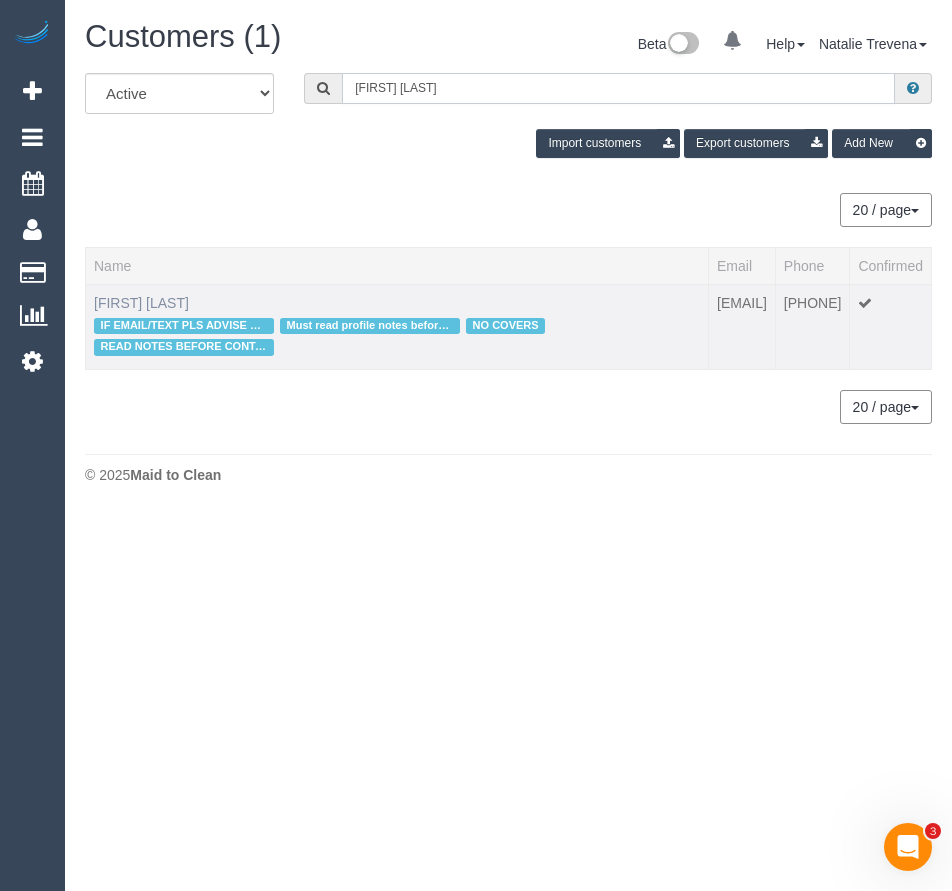 type on "[FIRST] [LAST]" 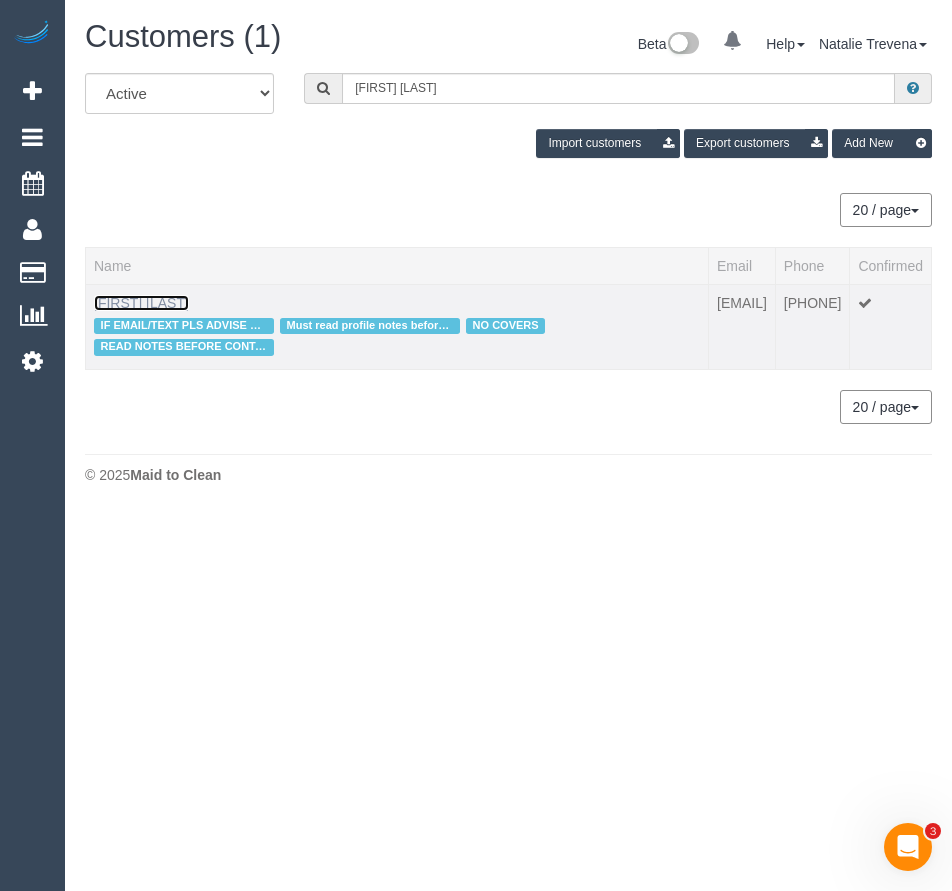 click on "[FIRST] [LAST]" at bounding box center [141, 303] 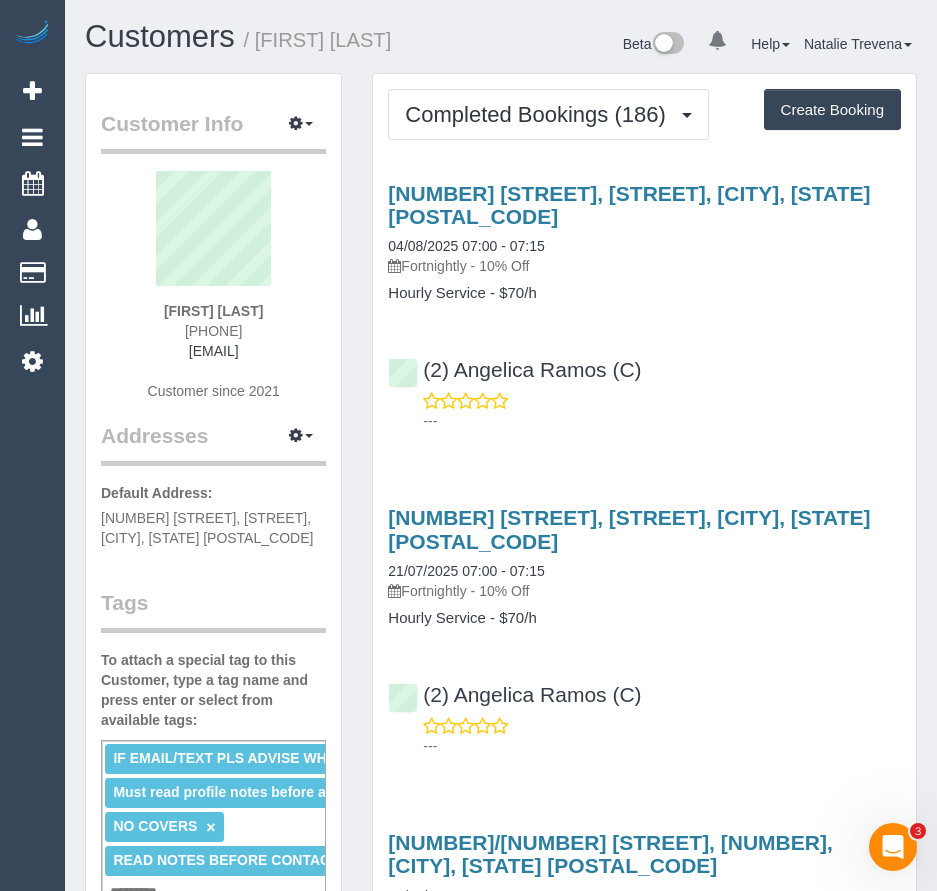 drag, startPoint x: 100, startPoint y: 547, endPoint x: 249, endPoint y: 568, distance: 150.4726 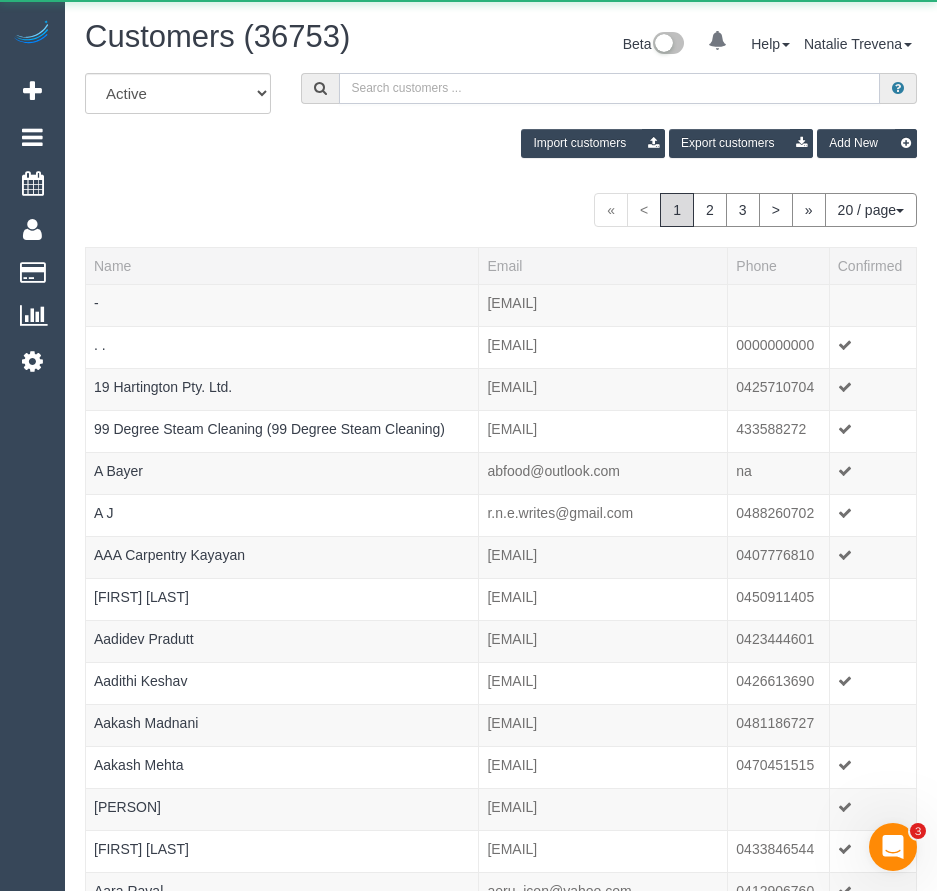 click at bounding box center [610, 88] 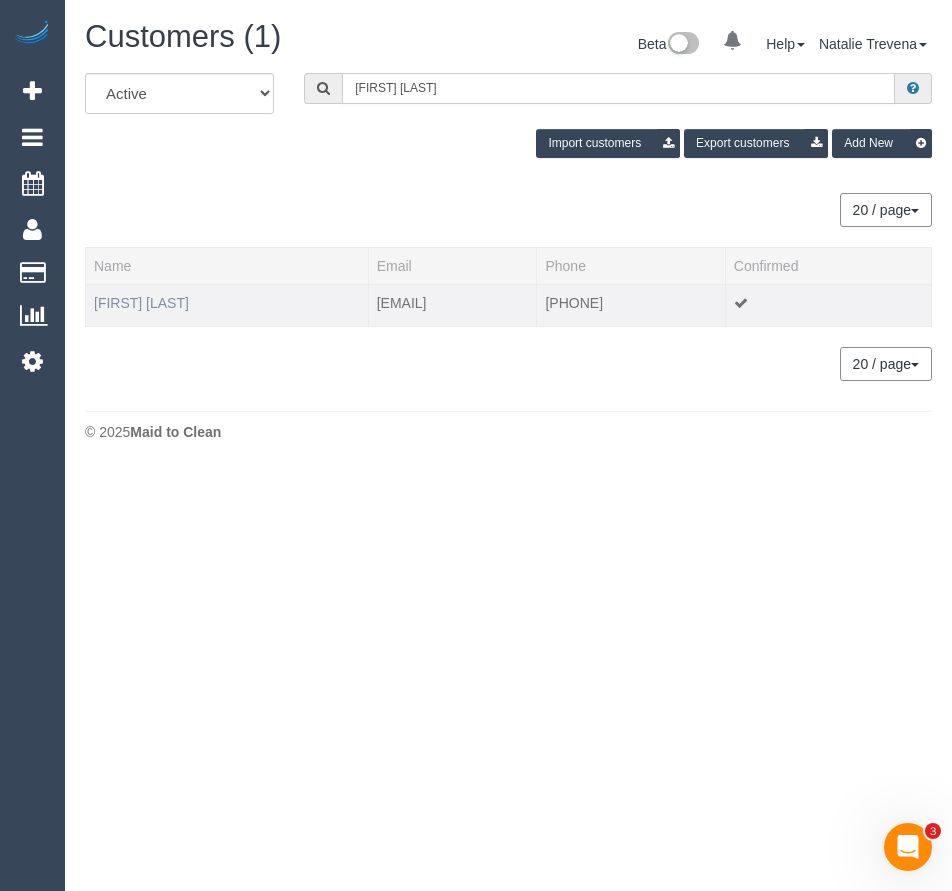 type on "[FIRST] [LAST]" 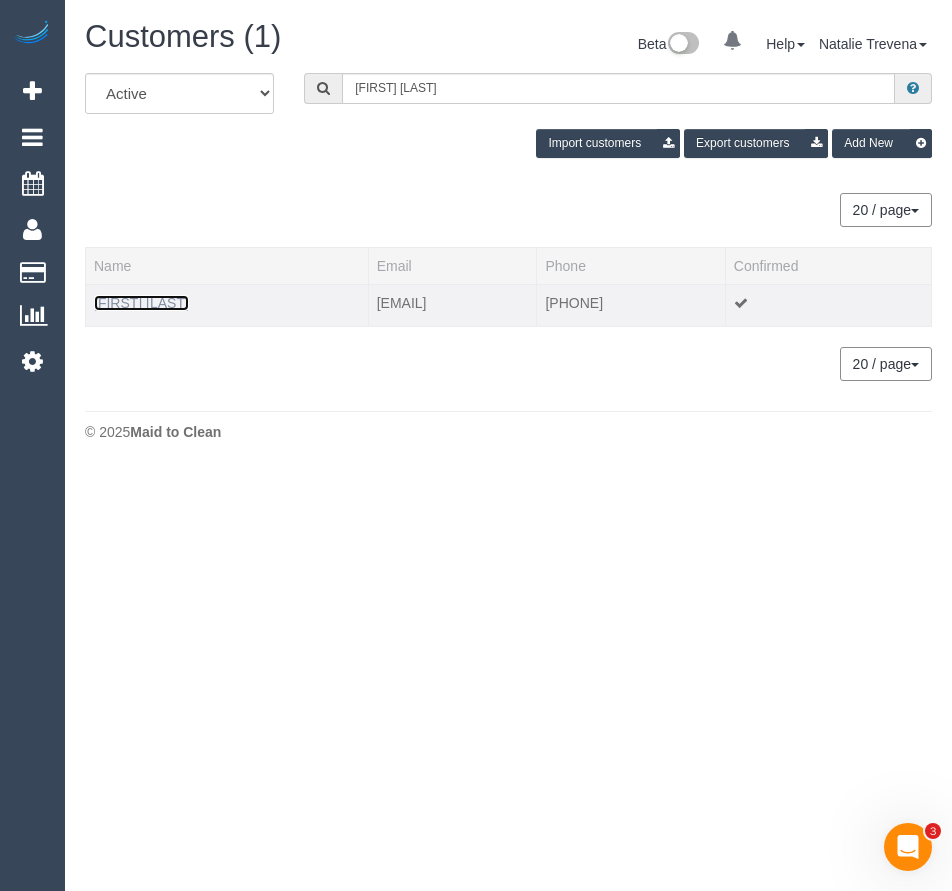 click on "[FIRST] [LAST]" at bounding box center [141, 303] 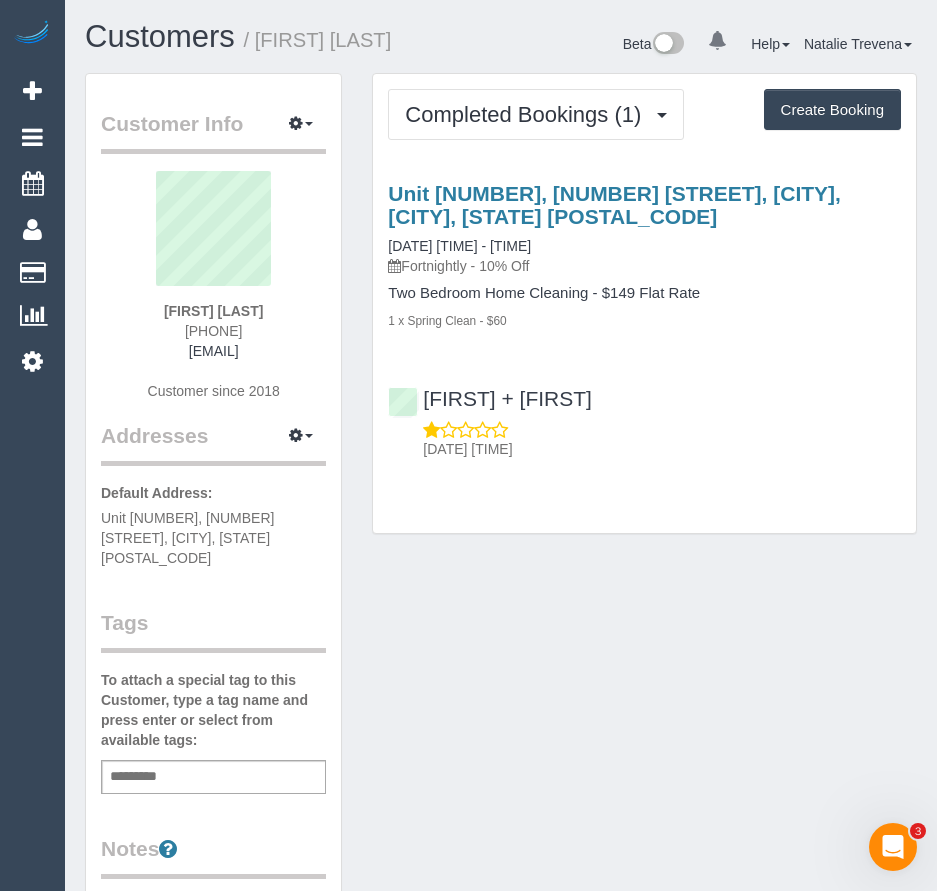 drag, startPoint x: 128, startPoint y: 512, endPoint x: 278, endPoint y: 547, distance: 154.02922 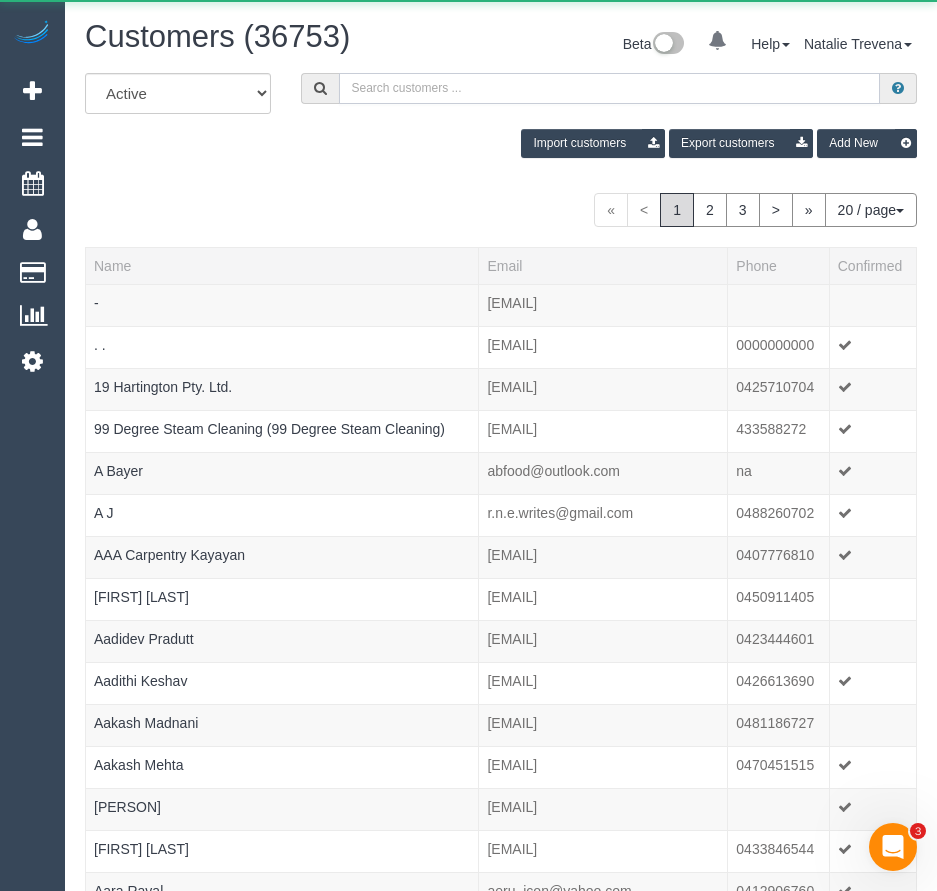 click at bounding box center [610, 88] 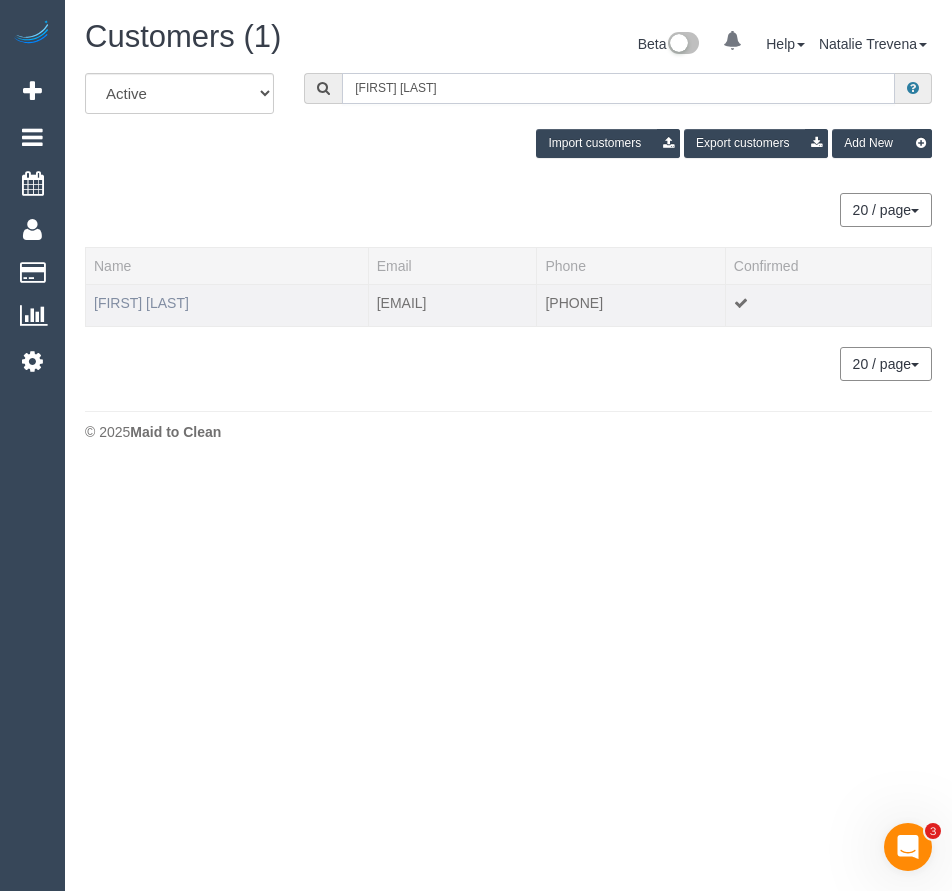 type on "[FIRST] [LAST]" 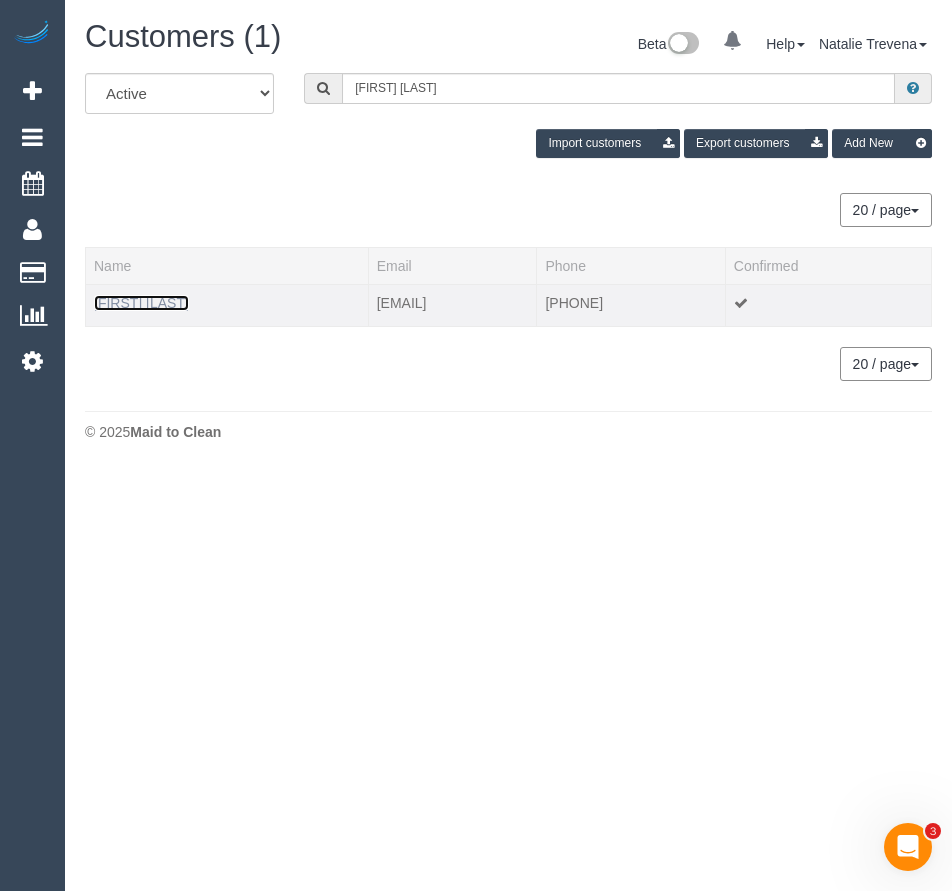 click on "[FIRST] [LAST]" at bounding box center (141, 303) 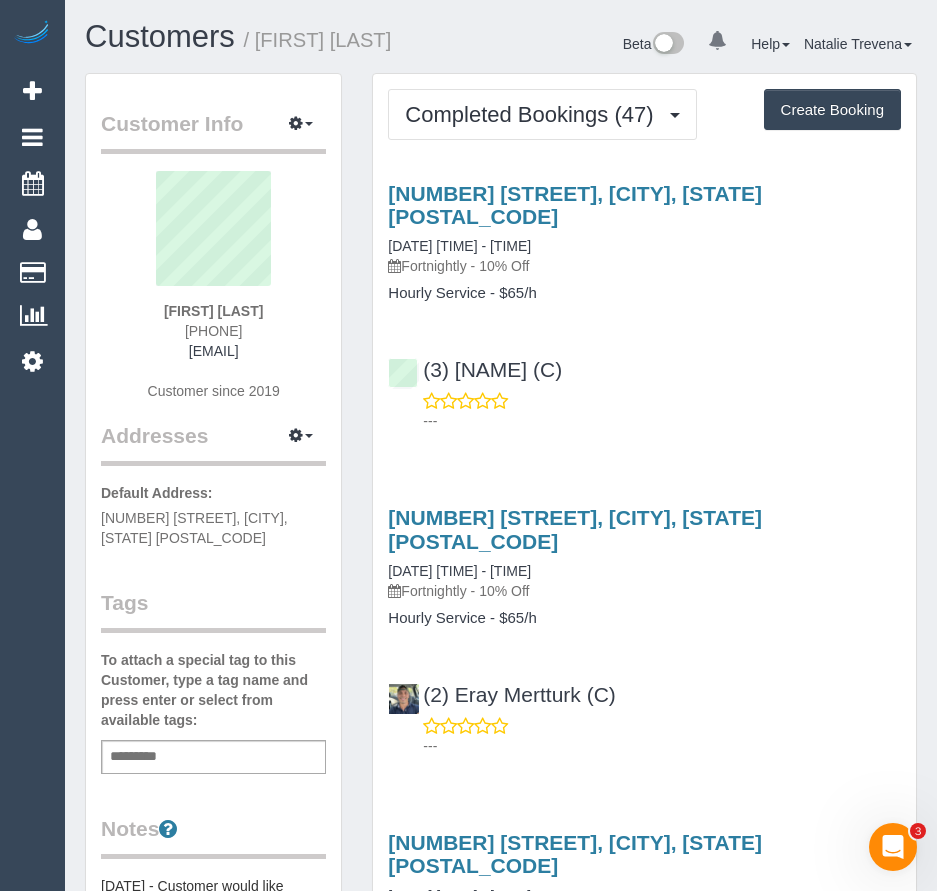 drag, startPoint x: 96, startPoint y: 540, endPoint x: 235, endPoint y: 560, distance: 140.43147 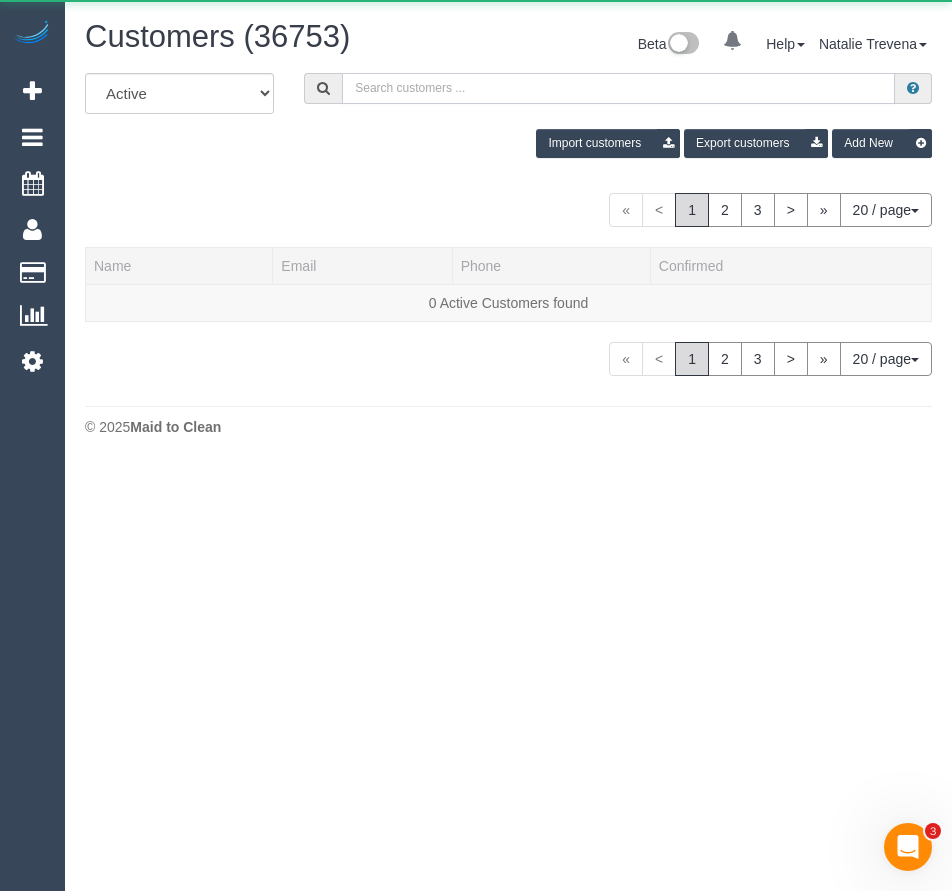 click at bounding box center [618, 88] 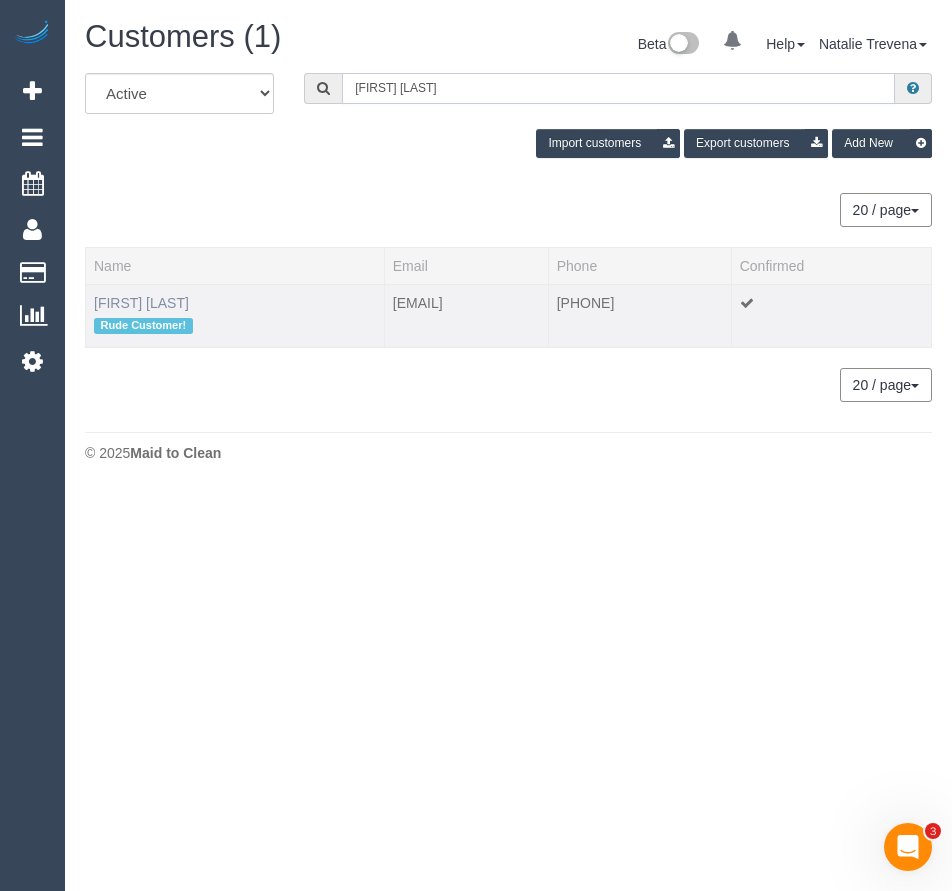 type on "[FIRST] [LAST]" 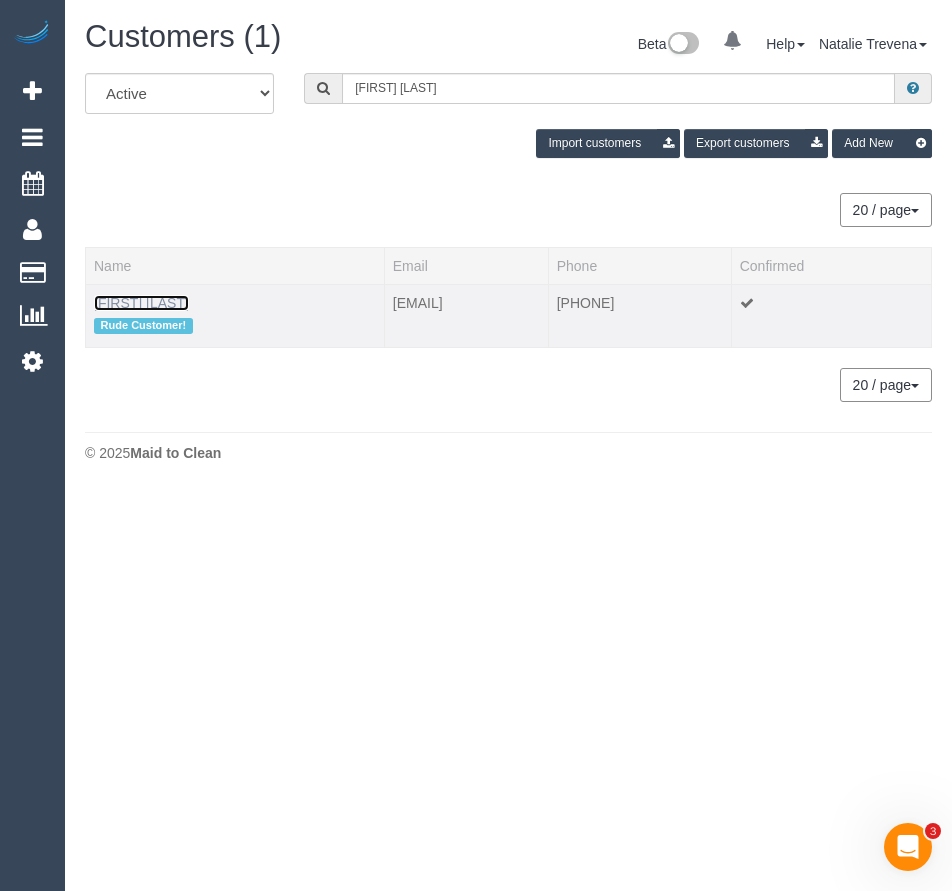 click on "[FIRST] [LAST]" at bounding box center [141, 303] 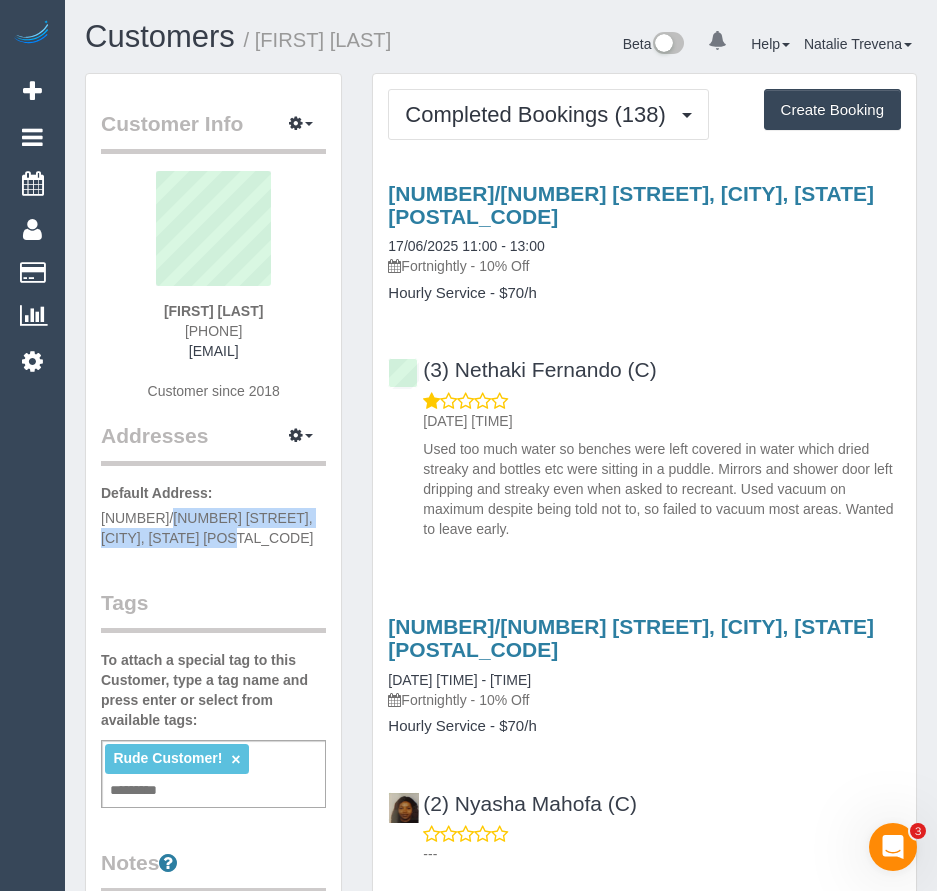 drag, startPoint x: 101, startPoint y: 514, endPoint x: 133, endPoint y: 529, distance: 35.341194 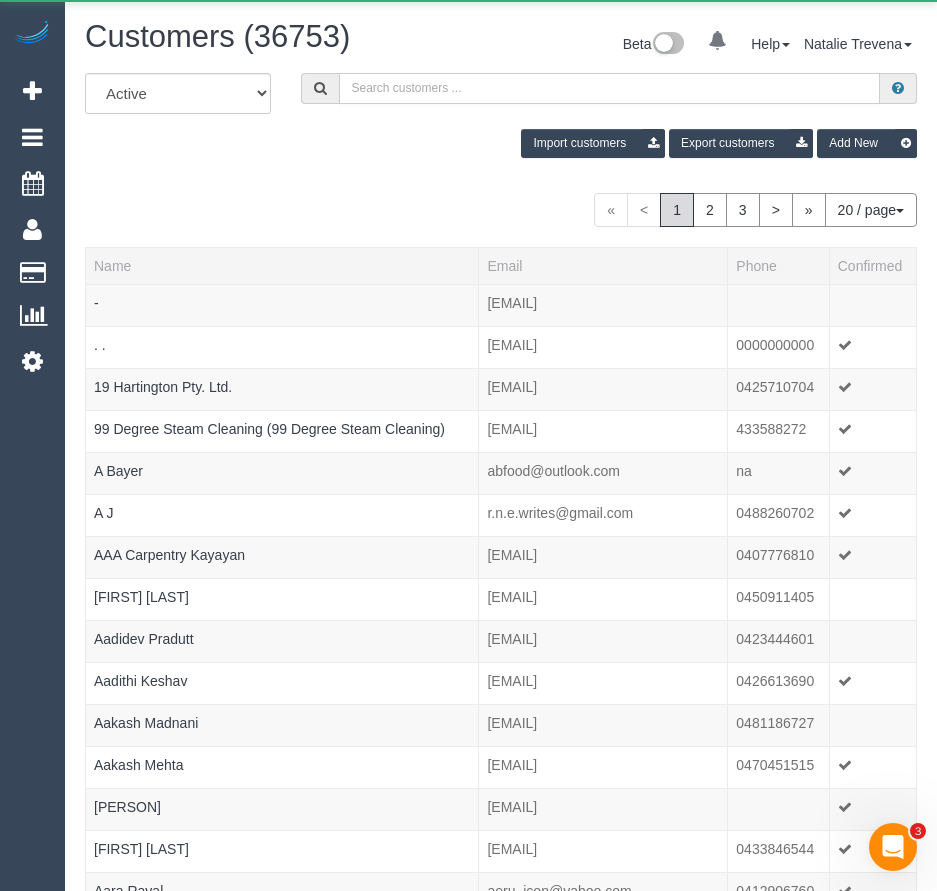 click at bounding box center [610, 88] 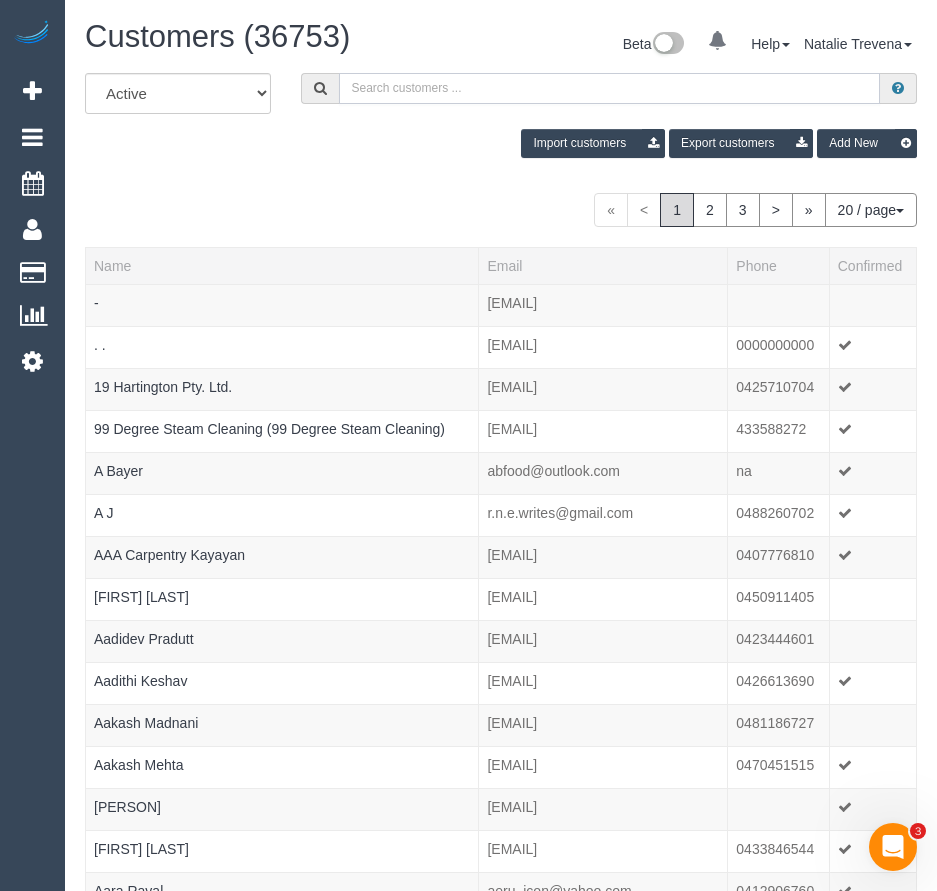 paste on "[FIRST] [LAST]" 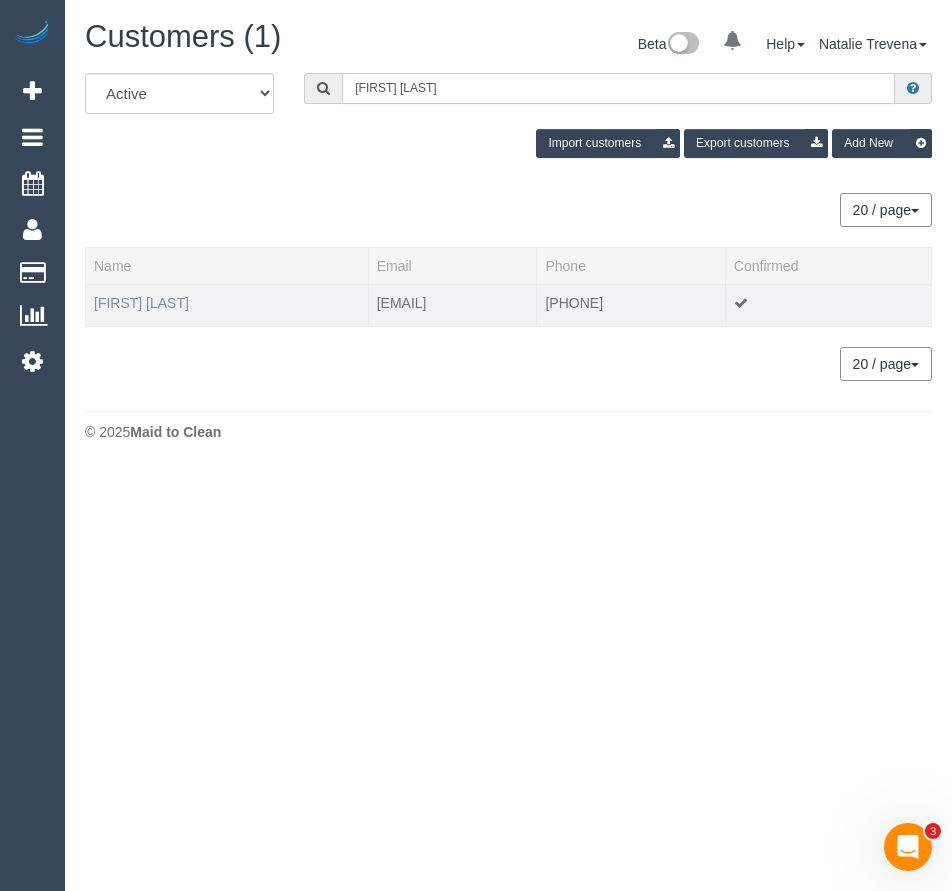 type on "[FIRST] [LAST]" 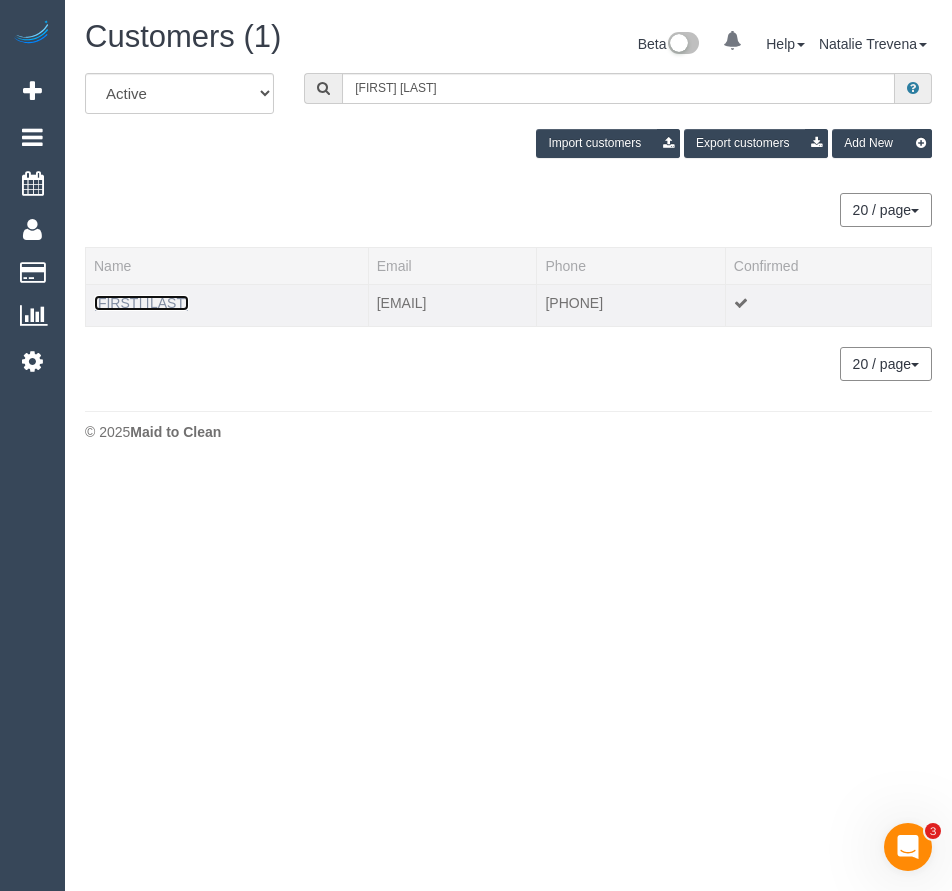 click on "[FIRST] [LAST]" at bounding box center [141, 303] 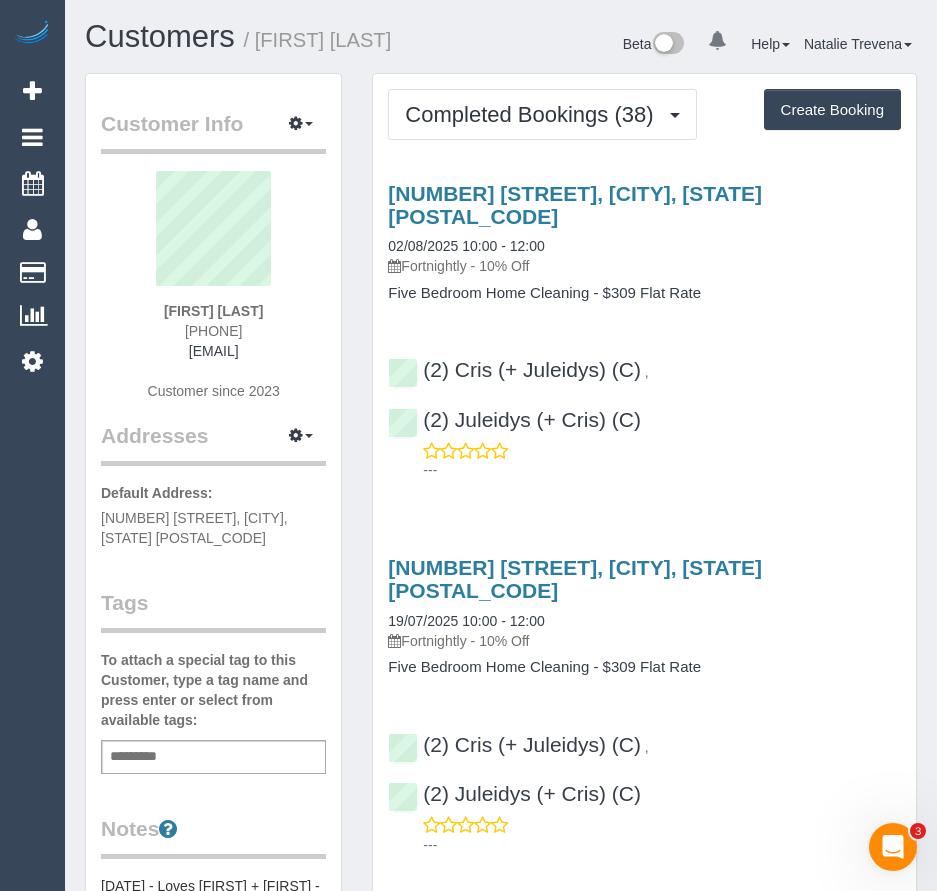 drag, startPoint x: 104, startPoint y: 517, endPoint x: 237, endPoint y: 545, distance: 135.91542 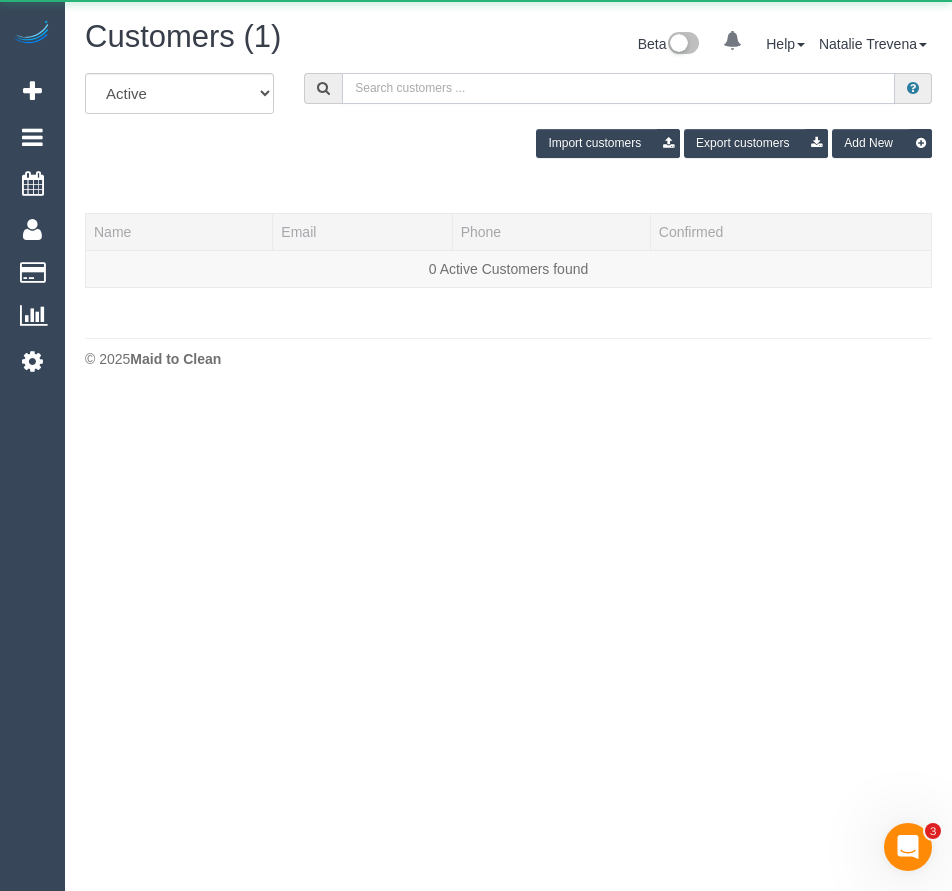 click at bounding box center (618, 88) 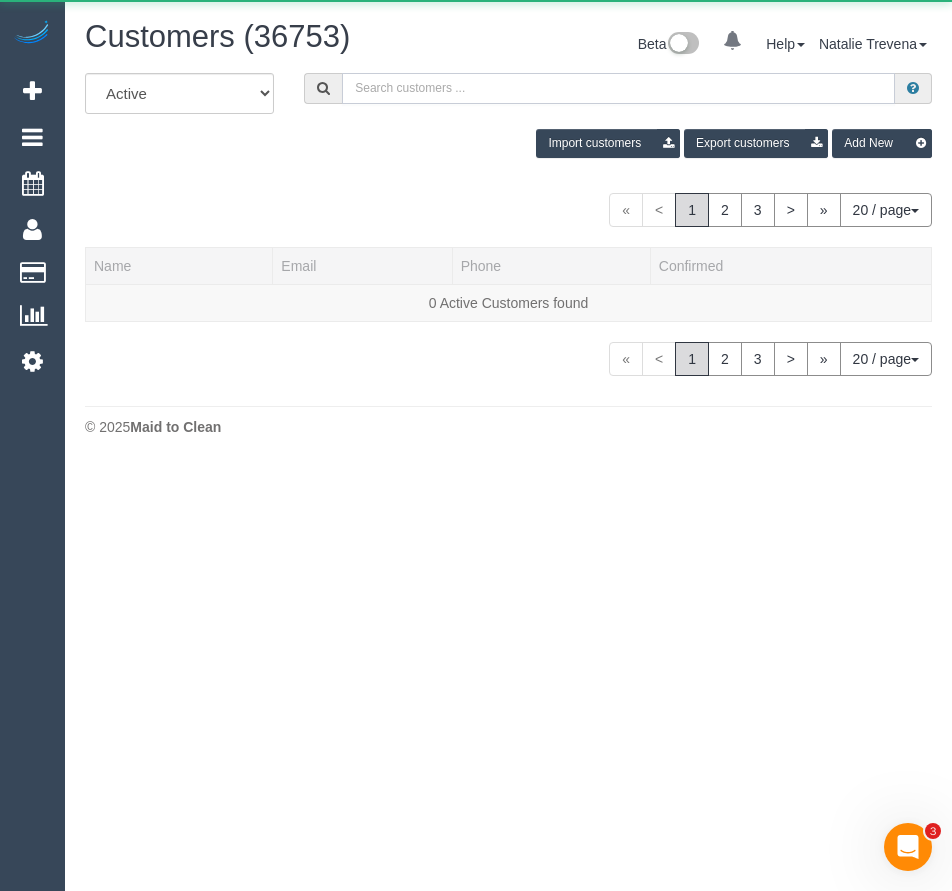 paste on "[FIRST] [LAST]" 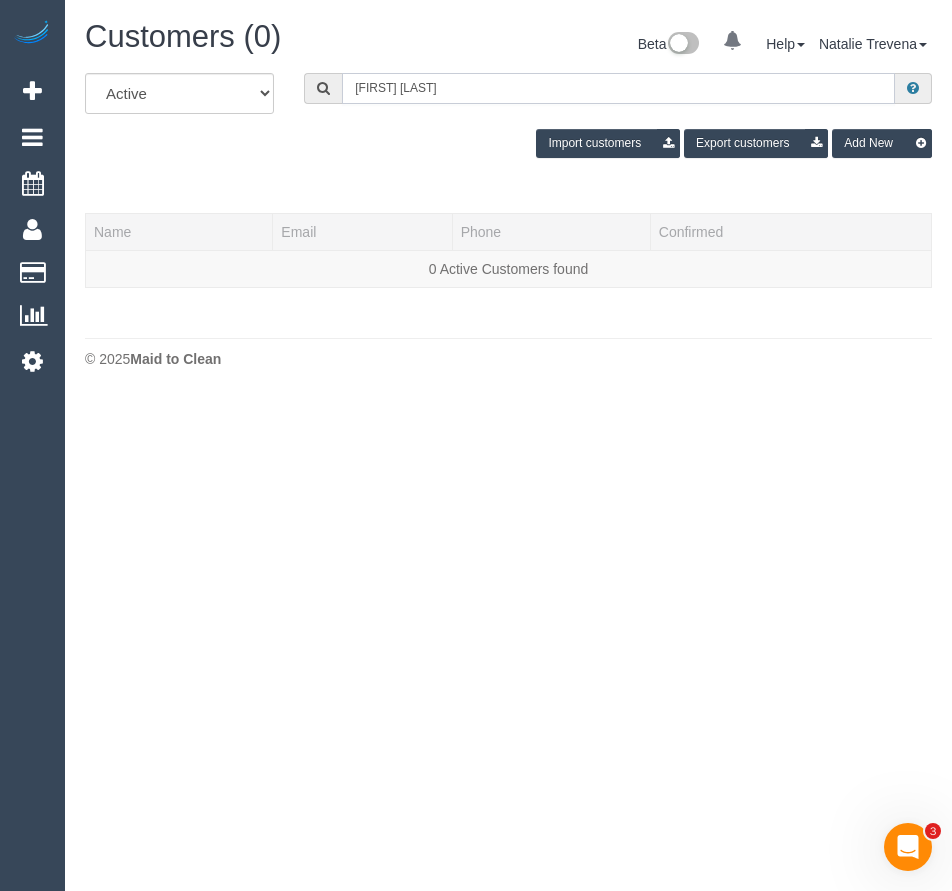 click on "[FIRST] [LAST]" at bounding box center [618, 88] 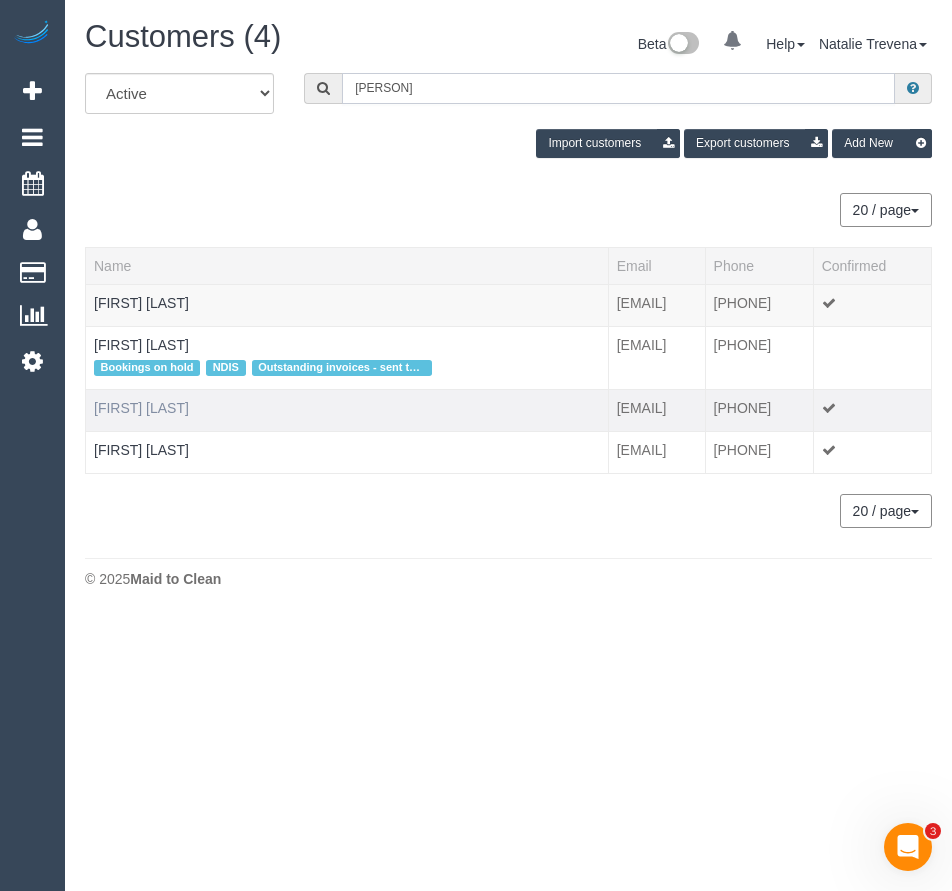 type on "[PERSON]" 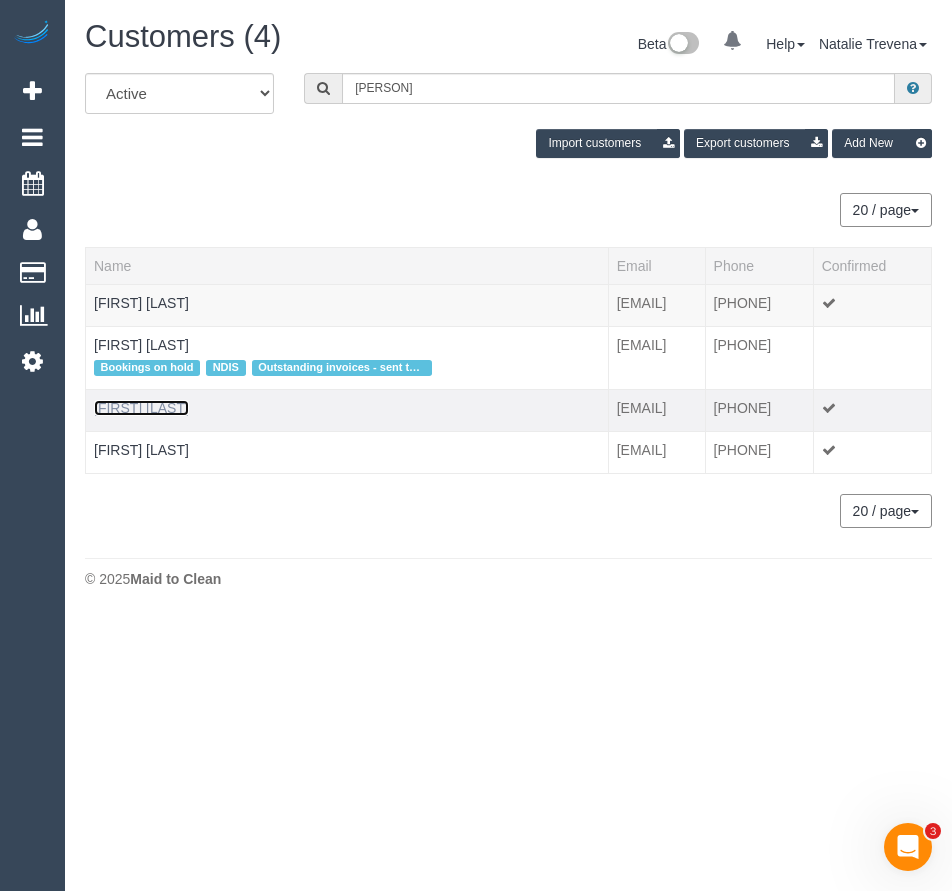 click on "[FIRST] [LAST]" at bounding box center [141, 408] 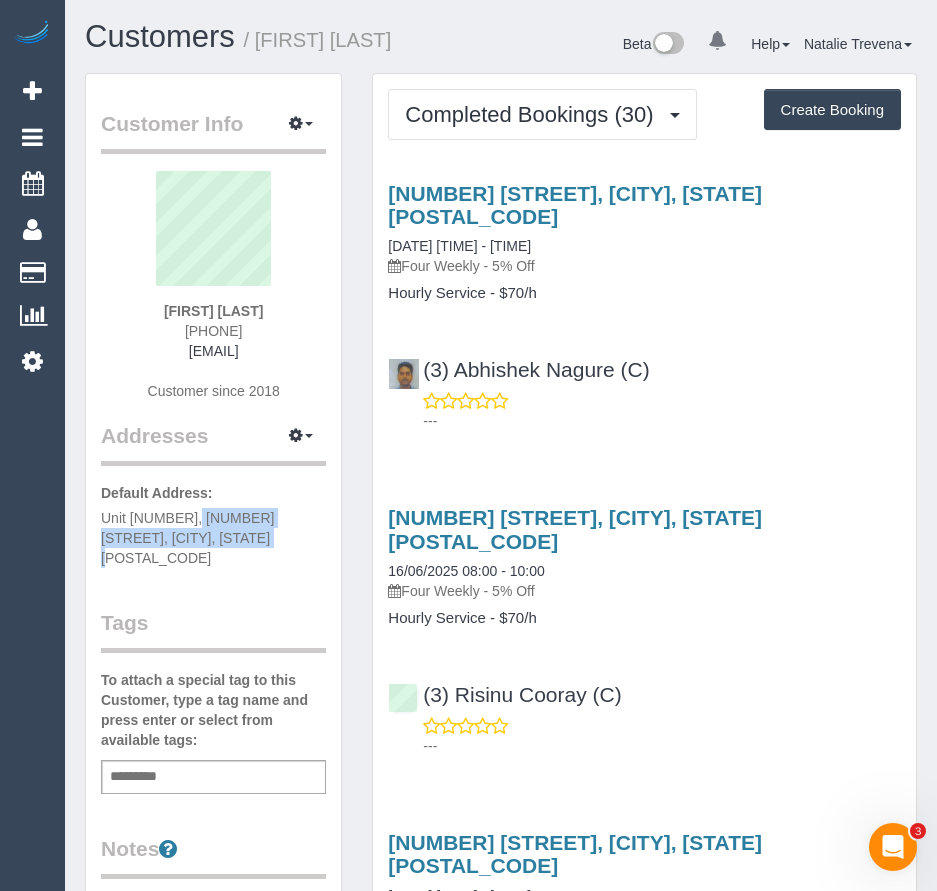 drag, startPoint x: 129, startPoint y: 525, endPoint x: 182, endPoint y: 540, distance: 55.081757 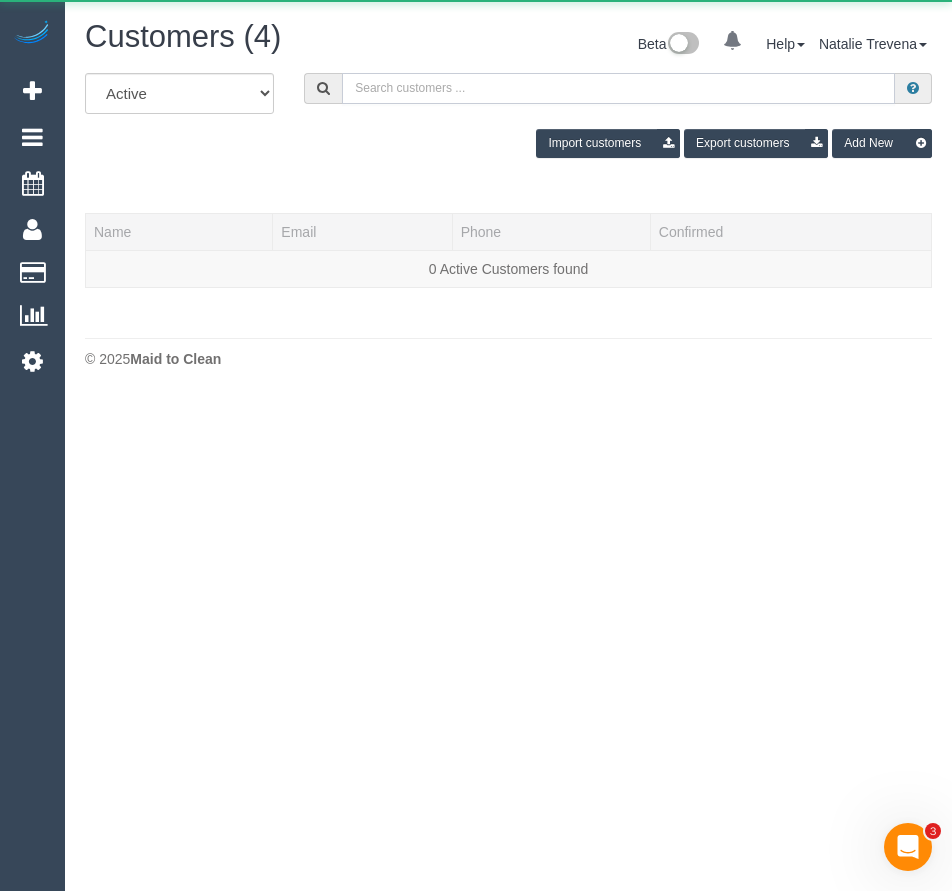 click at bounding box center (618, 88) 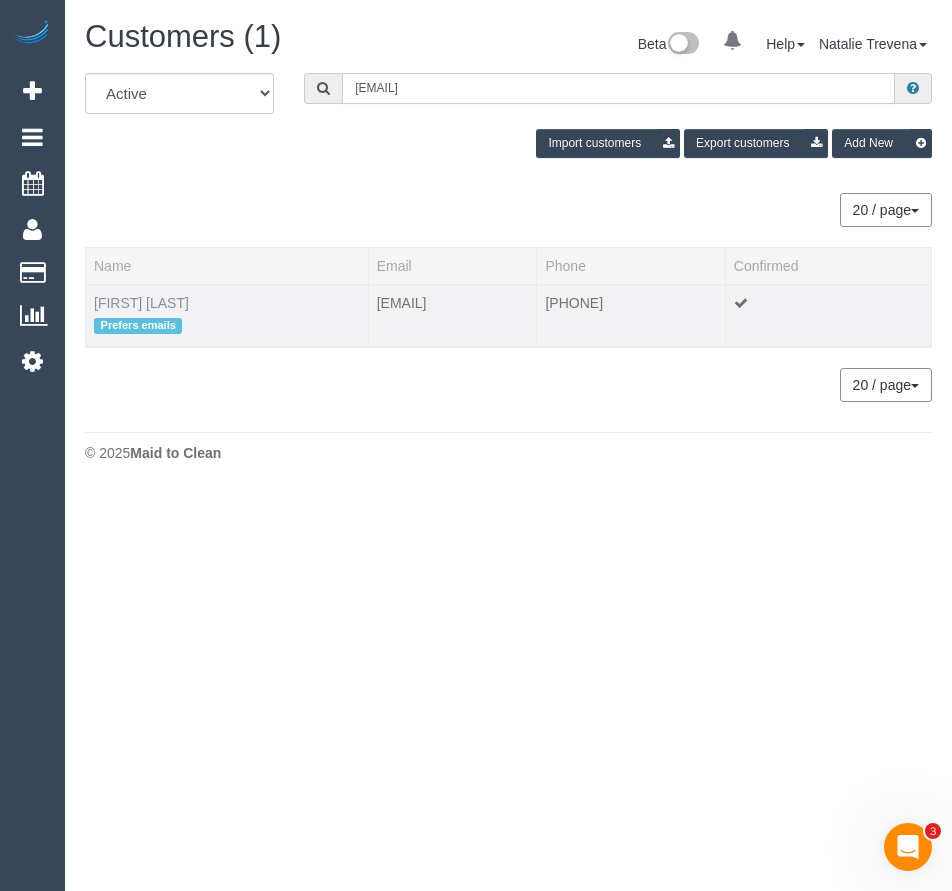 type on "[EMAIL]" 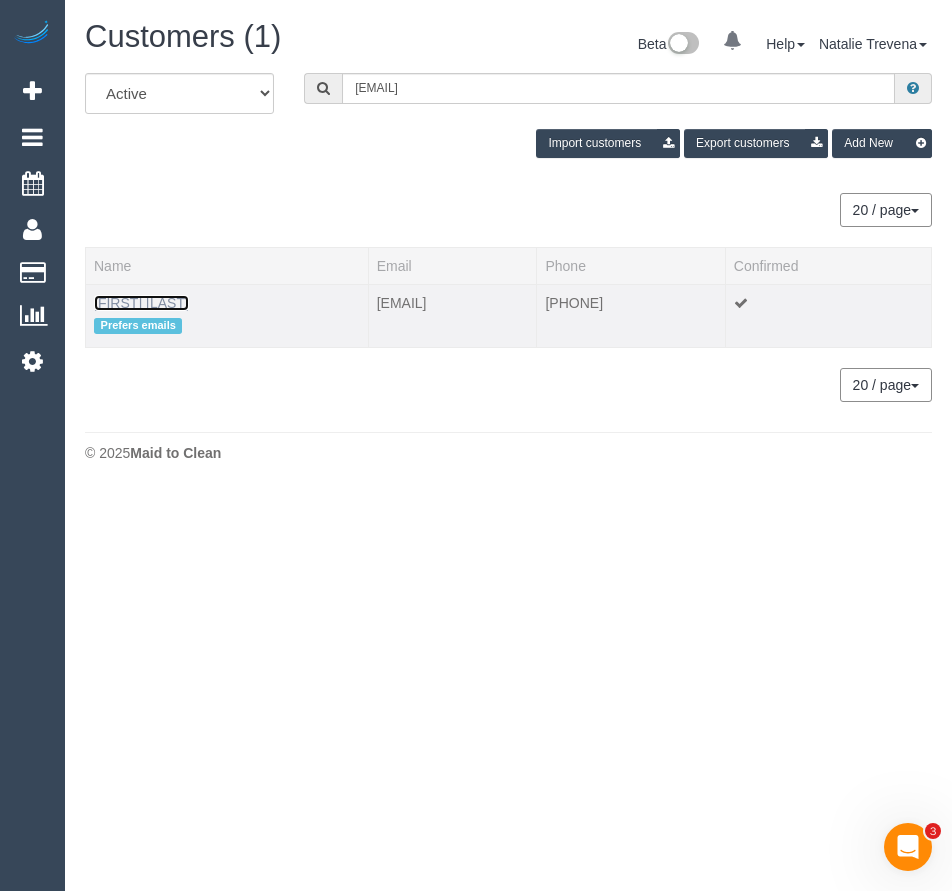 click on "[FIRST] [LAST]" at bounding box center (141, 303) 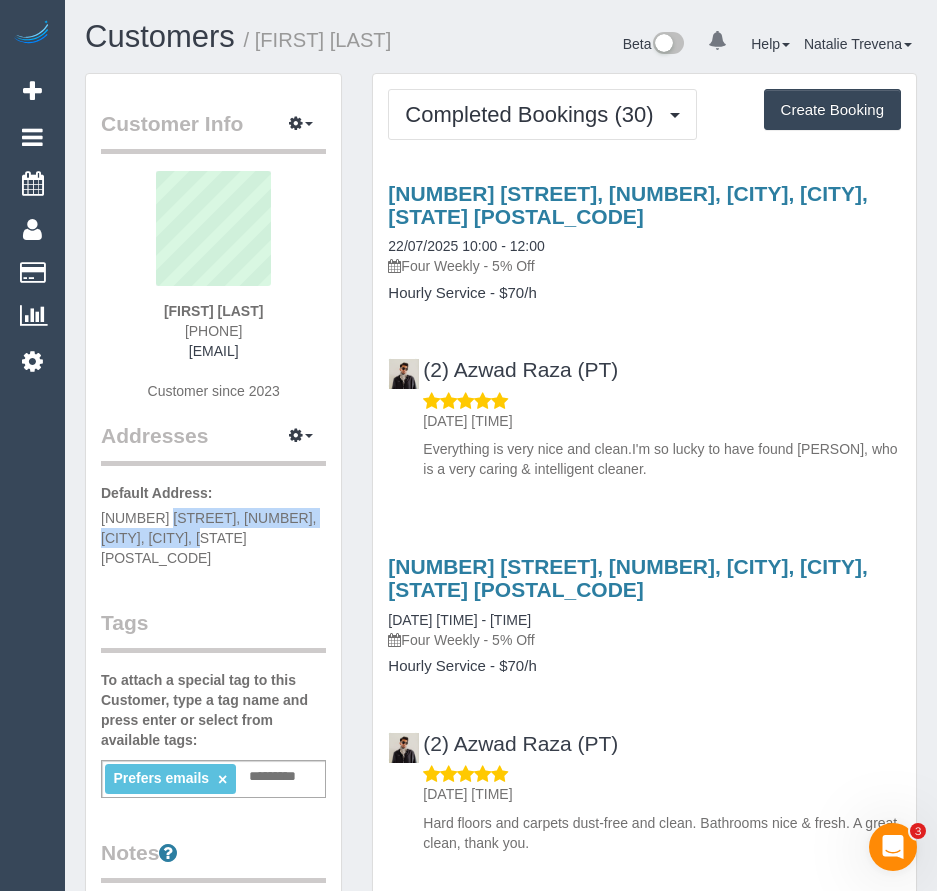 drag, startPoint x: 92, startPoint y: 517, endPoint x: 141, endPoint y: 530, distance: 50.695168 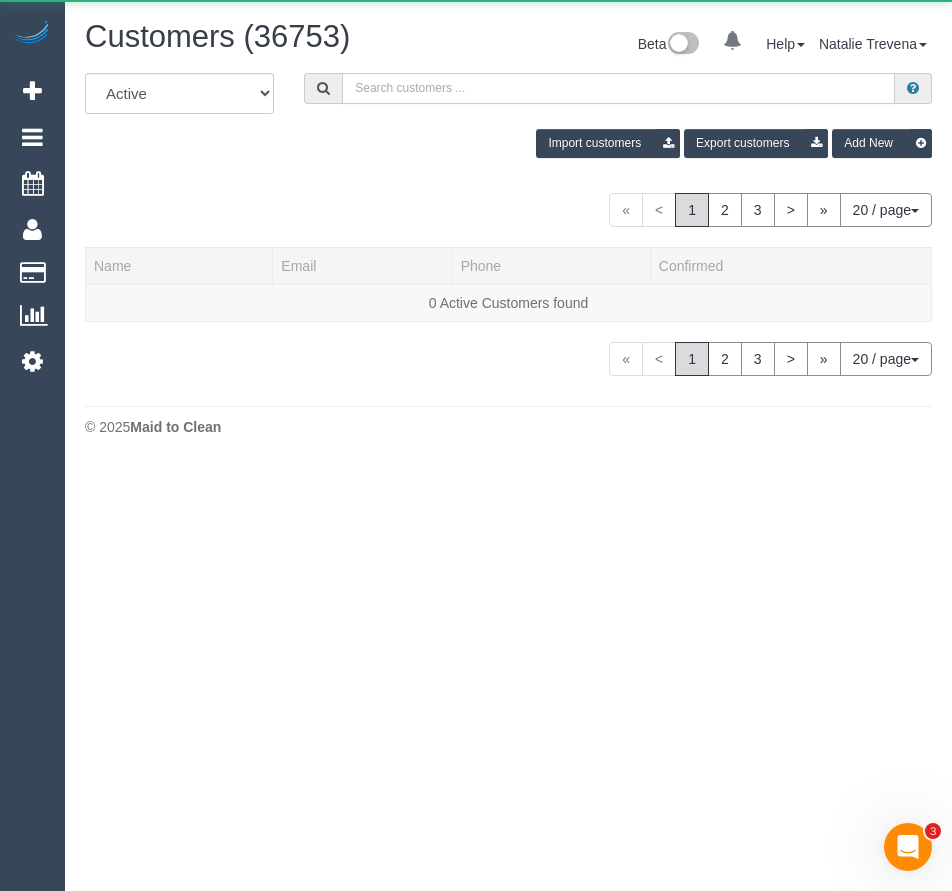 click at bounding box center (618, 88) 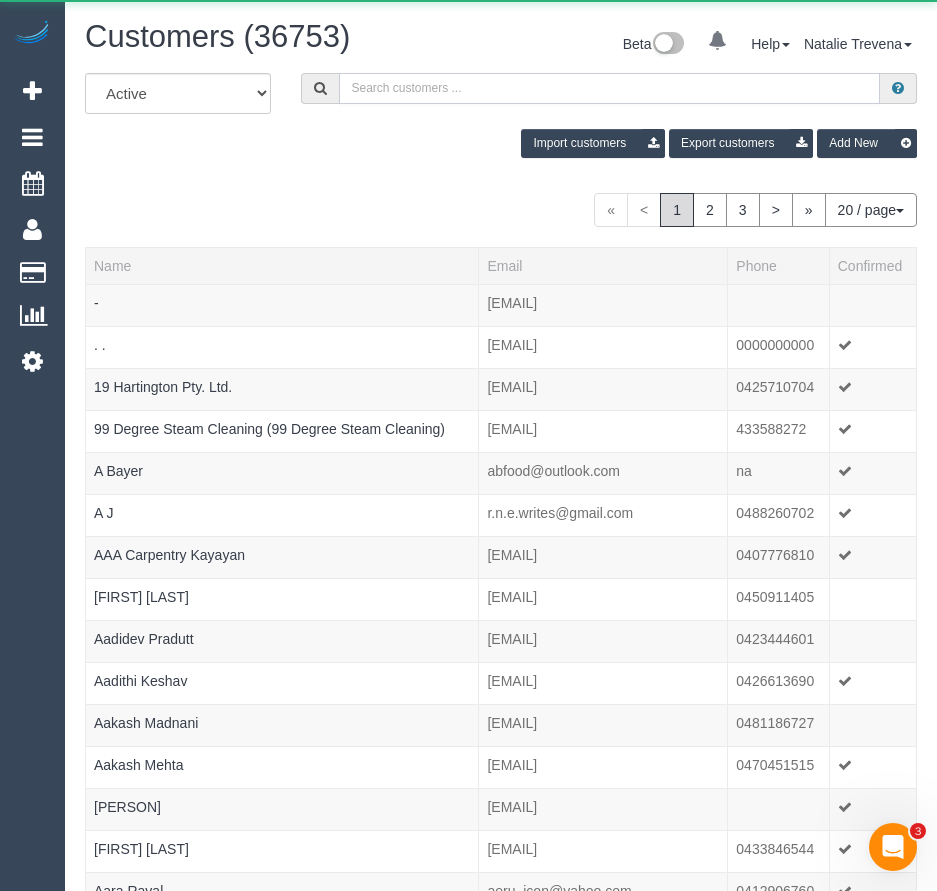 paste on "hello@oandnhealth.com.au" 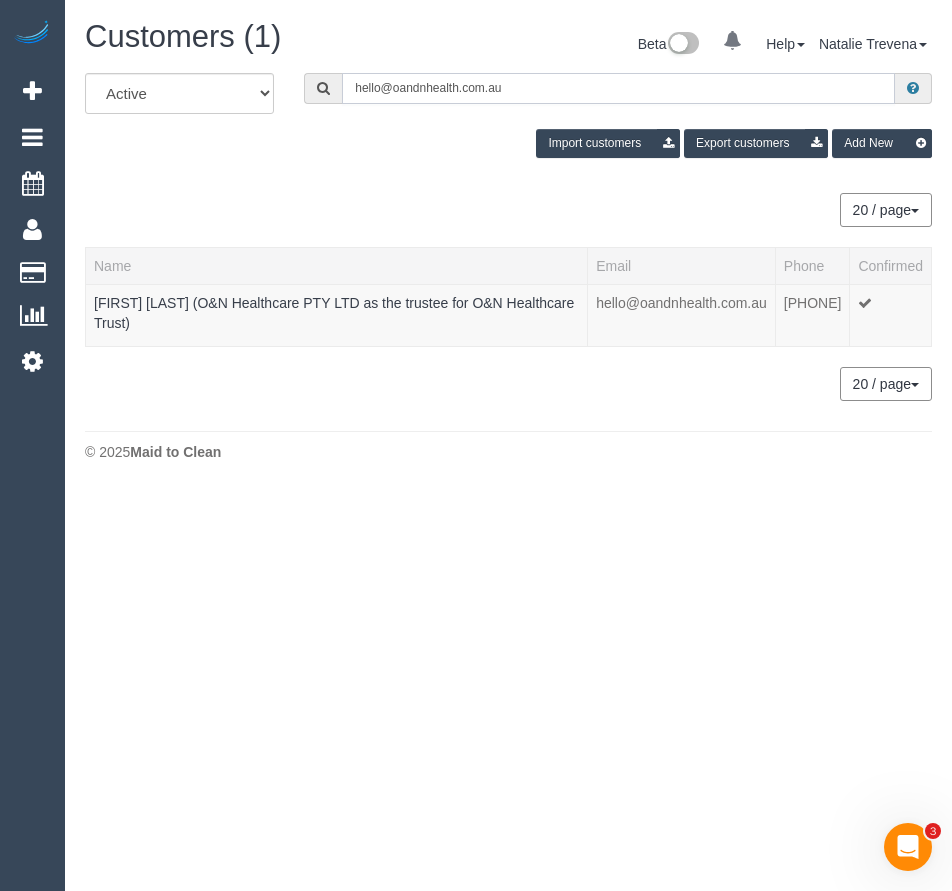 type on "hello@oandnhealth.com.au" 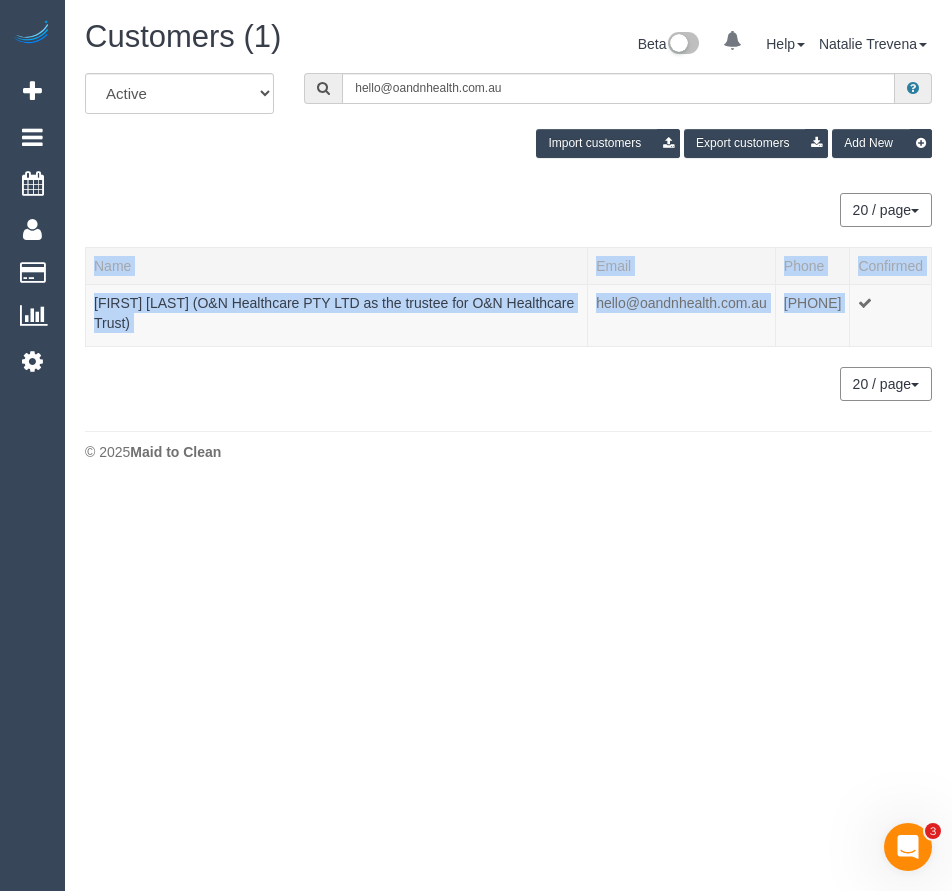 drag, startPoint x: 84, startPoint y: 304, endPoint x: 197, endPoint y: 349, distance: 121.630585 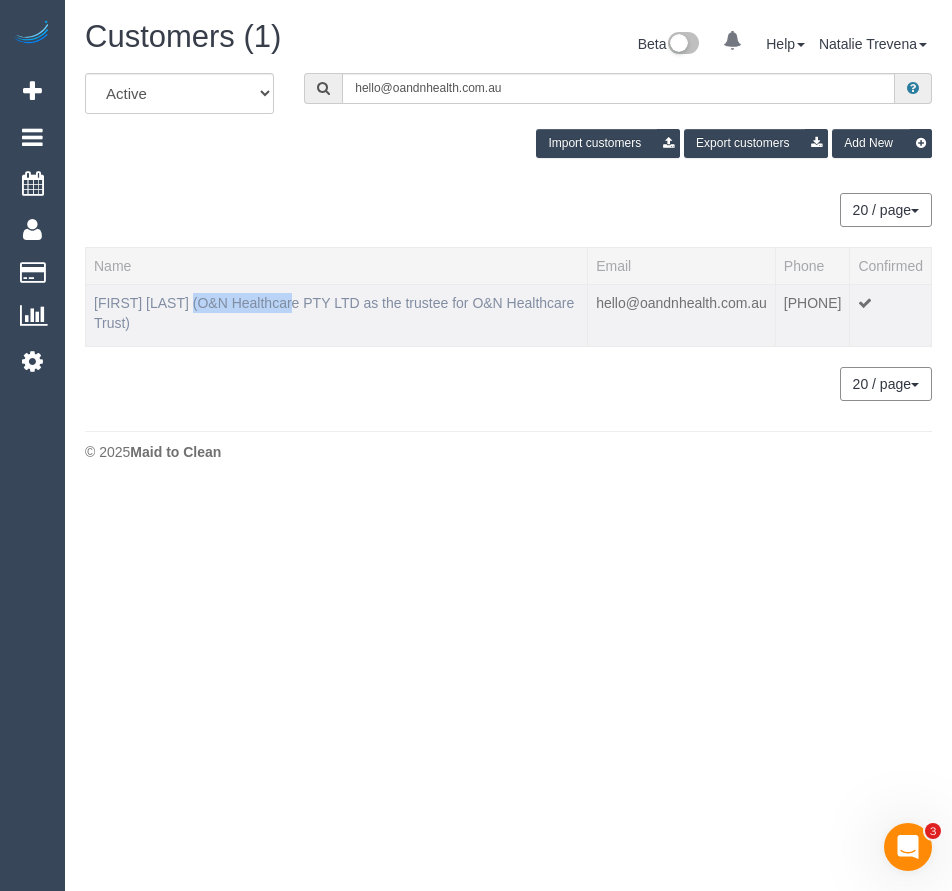 drag, startPoint x: 91, startPoint y: 301, endPoint x: 185, endPoint y: 308, distance: 94.26028 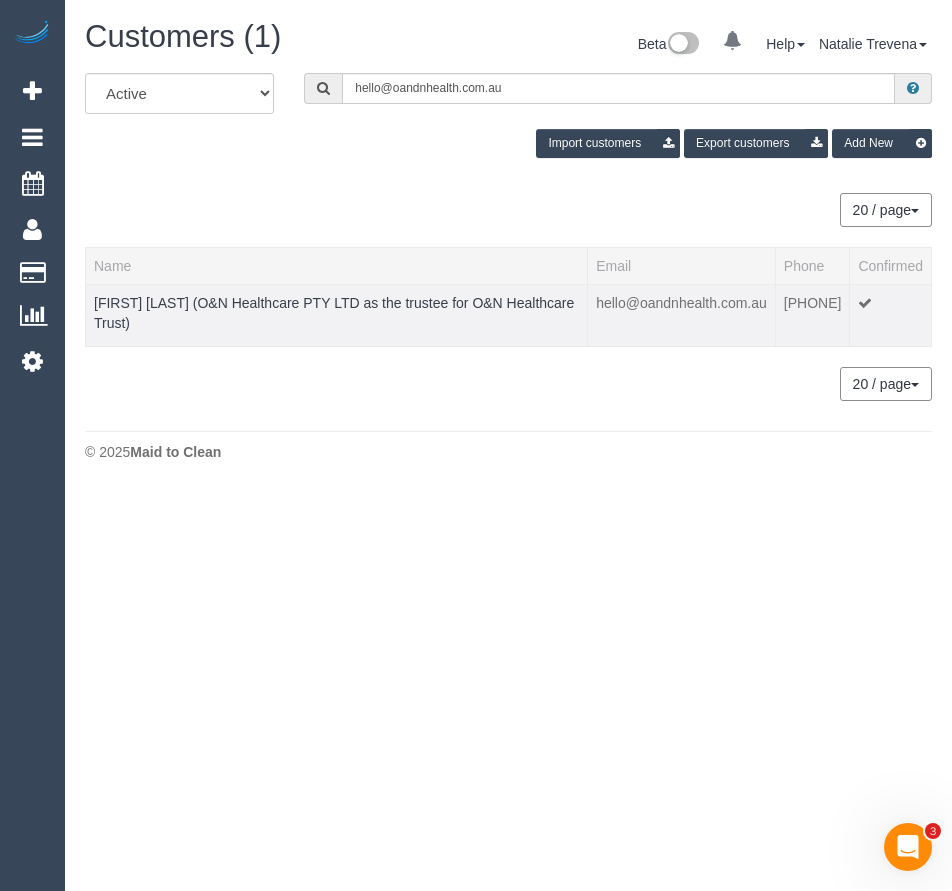 click on "[FIRST] [LAST] (O&N Healthcare PTY LTD as the trustee for O&N Healthcare Trust)" at bounding box center (337, 315) 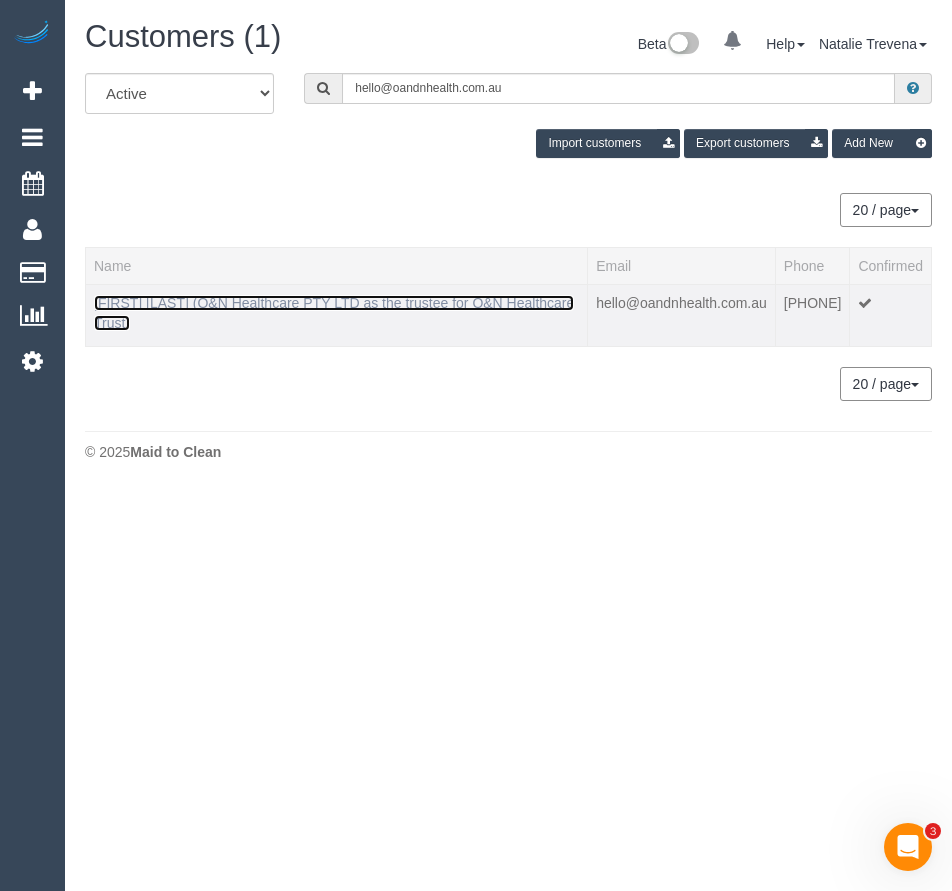 click on "[FIRST] [LAST] (O&N Healthcare PTY LTD as the trustee for O&N Healthcare Trust)" at bounding box center [334, 313] 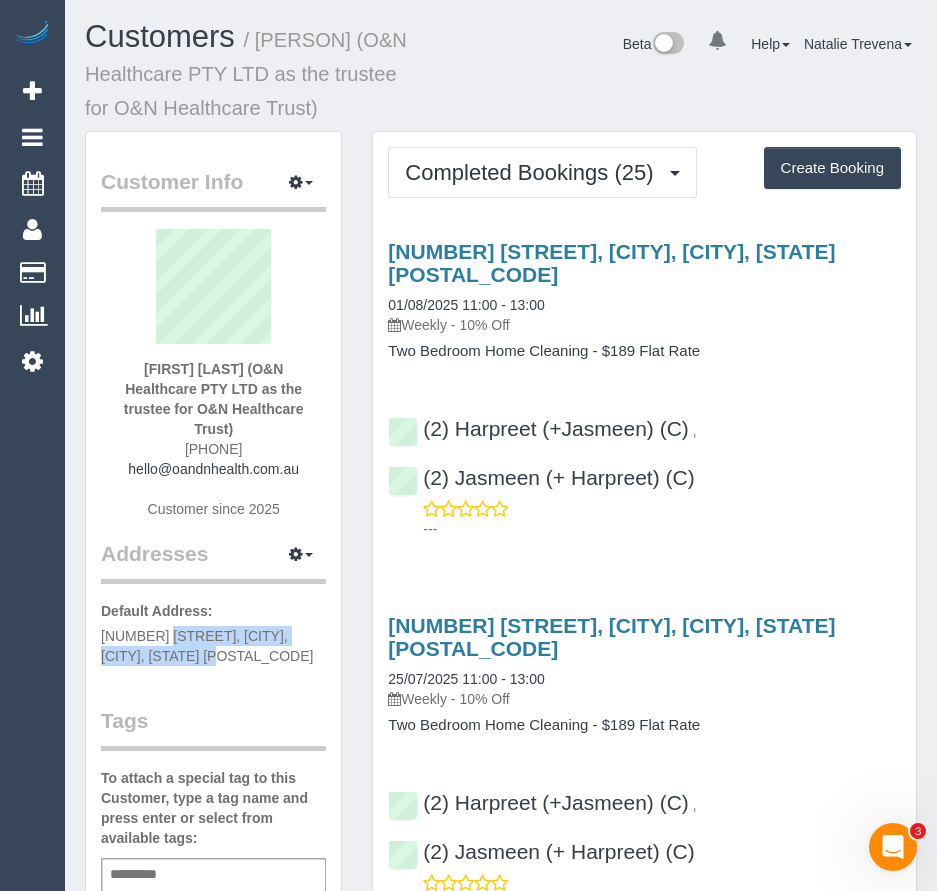 drag, startPoint x: 97, startPoint y: 636, endPoint x: 143, endPoint y: 658, distance: 50.990196 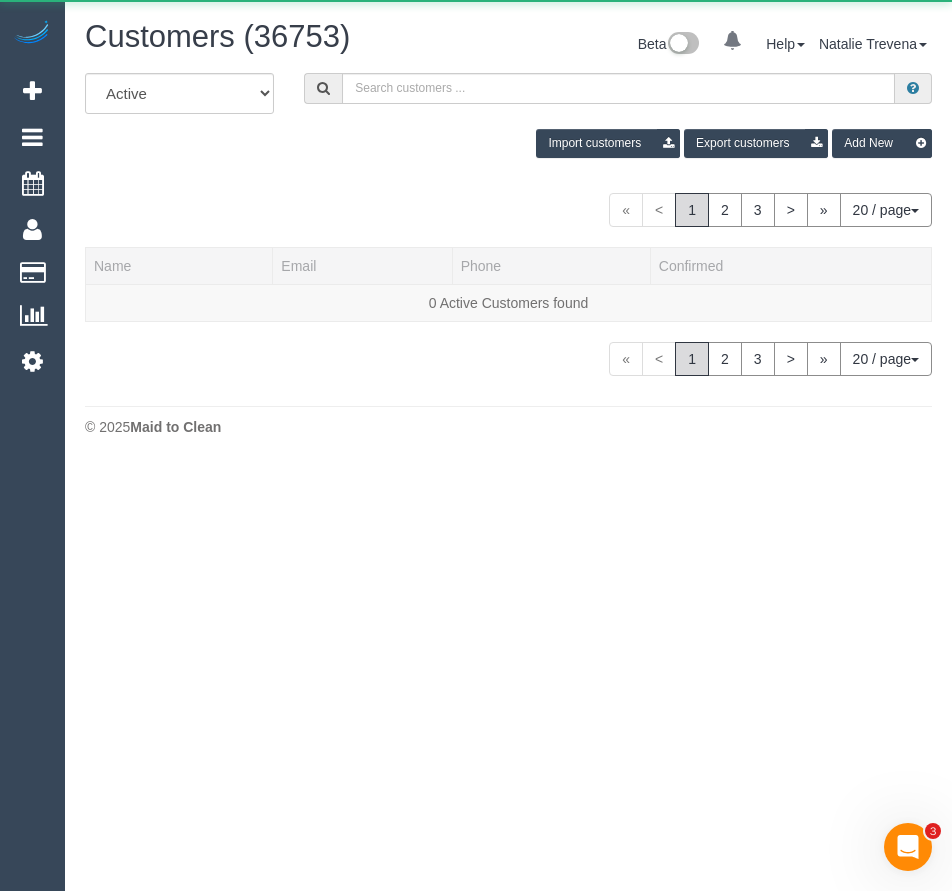 click on "All Active Archived
Import customers
Export customers
Add New" at bounding box center [508, 123] 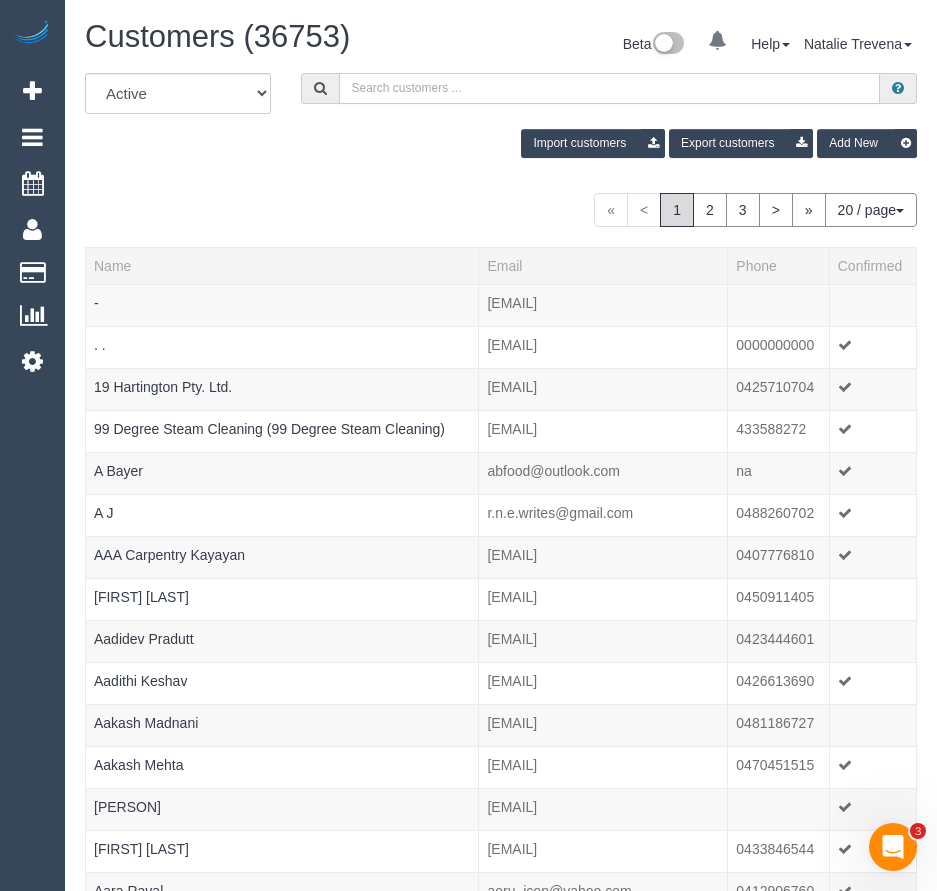 click at bounding box center [610, 88] 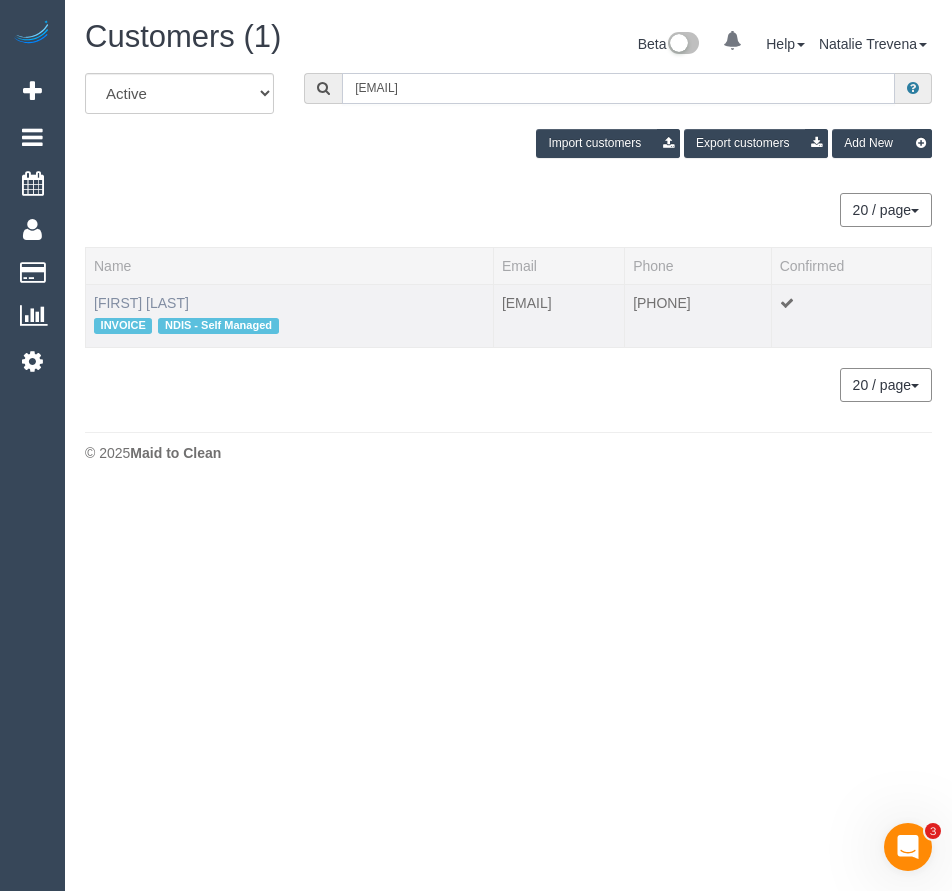 type on "[EMAIL]" 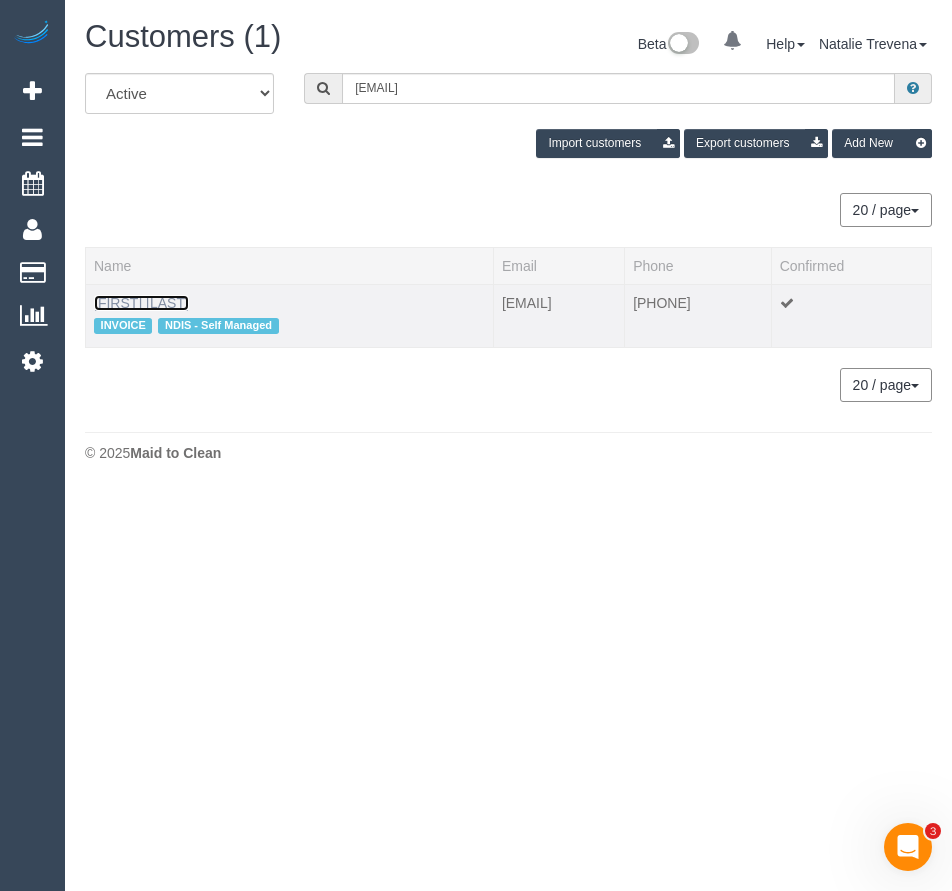 click on "[FIRST] [LAST]" at bounding box center [141, 303] 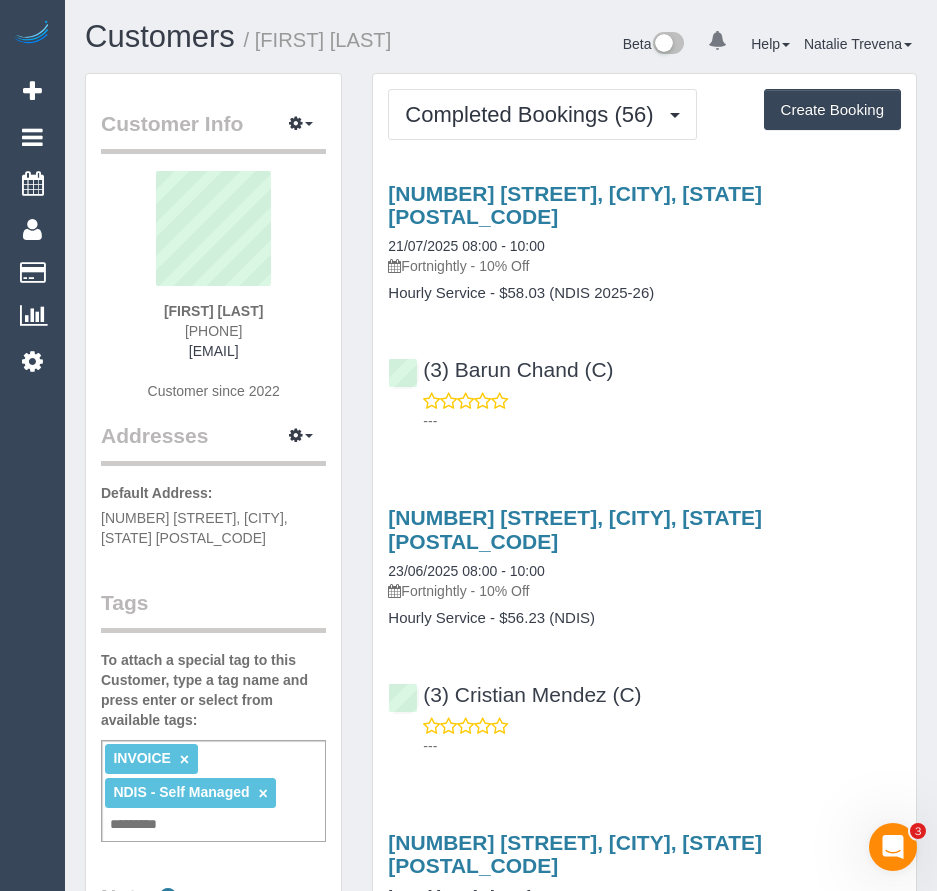 drag, startPoint x: 174, startPoint y: 309, endPoint x: 255, endPoint y: 314, distance: 81.154175 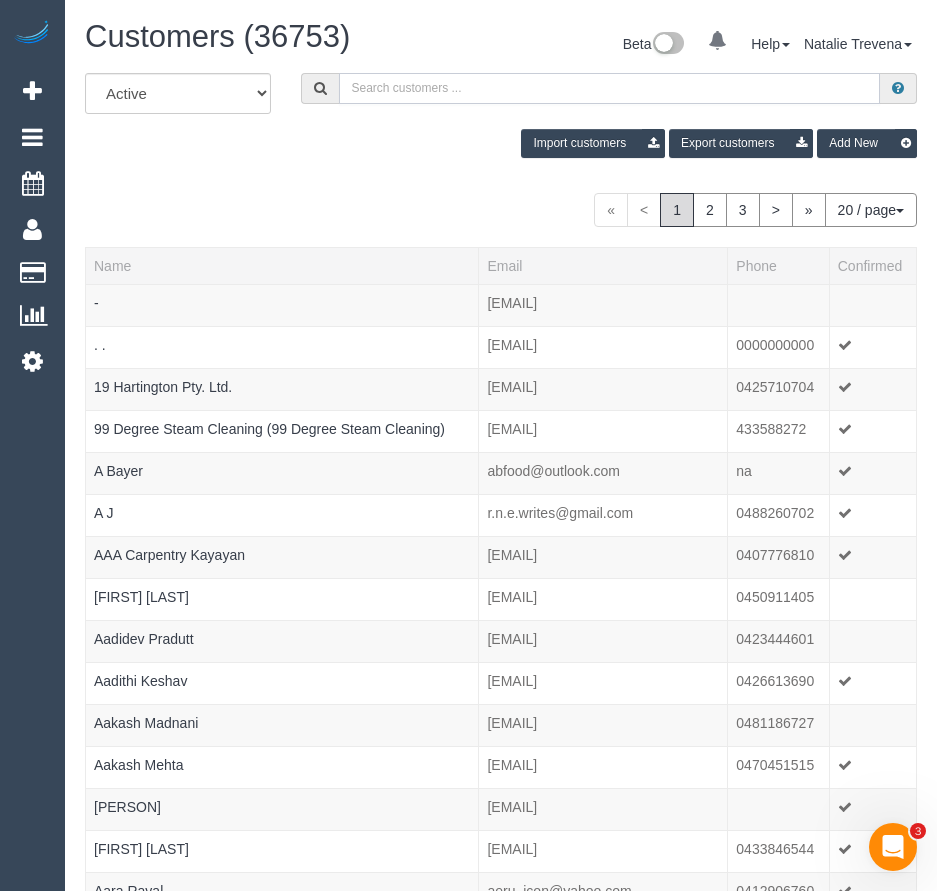 click at bounding box center [610, 88] 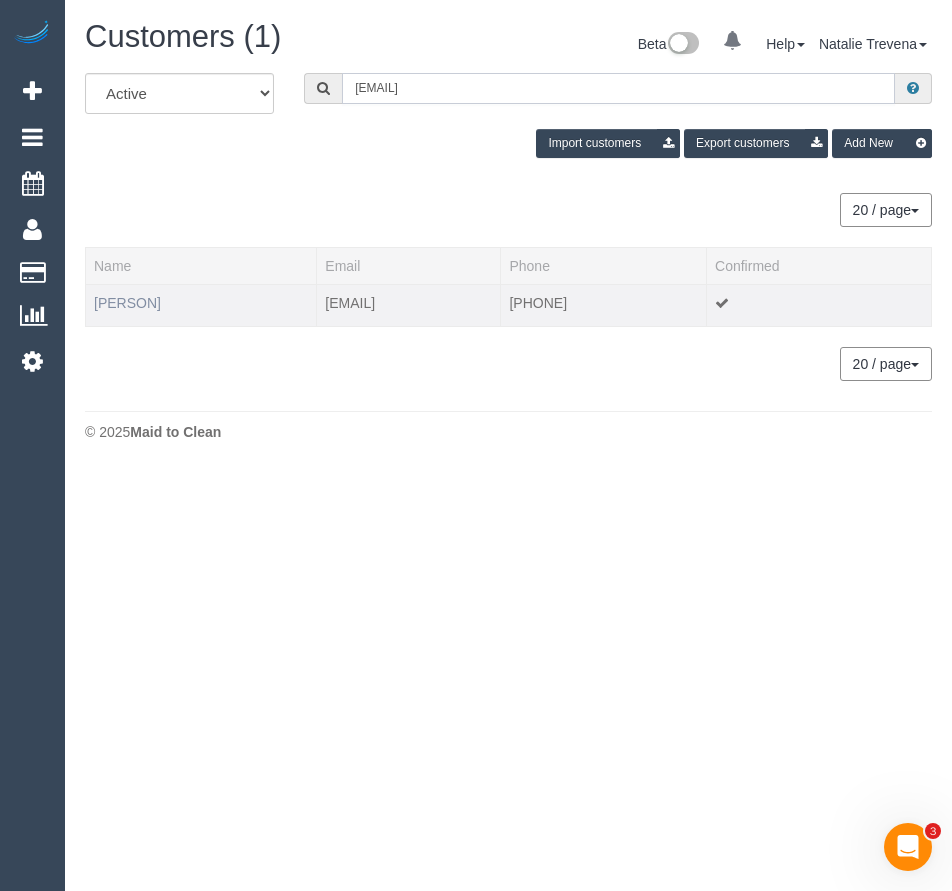 type on "[EMAIL]" 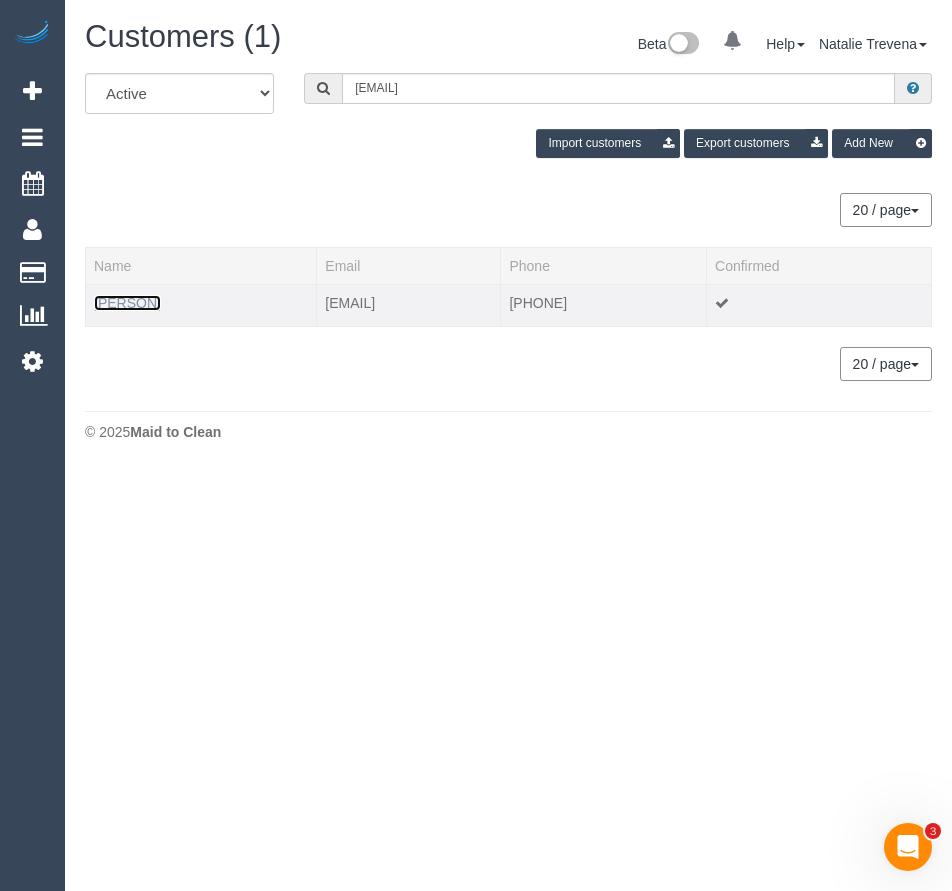 click on "[PERSON]" at bounding box center (127, 303) 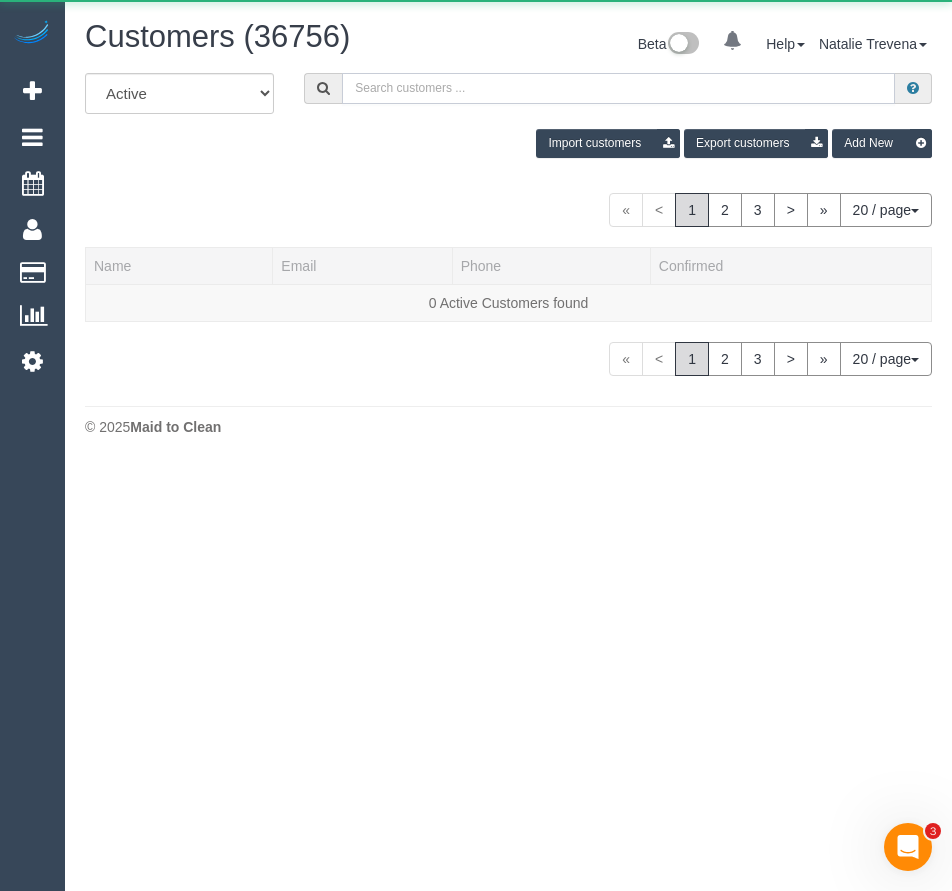click at bounding box center [618, 88] 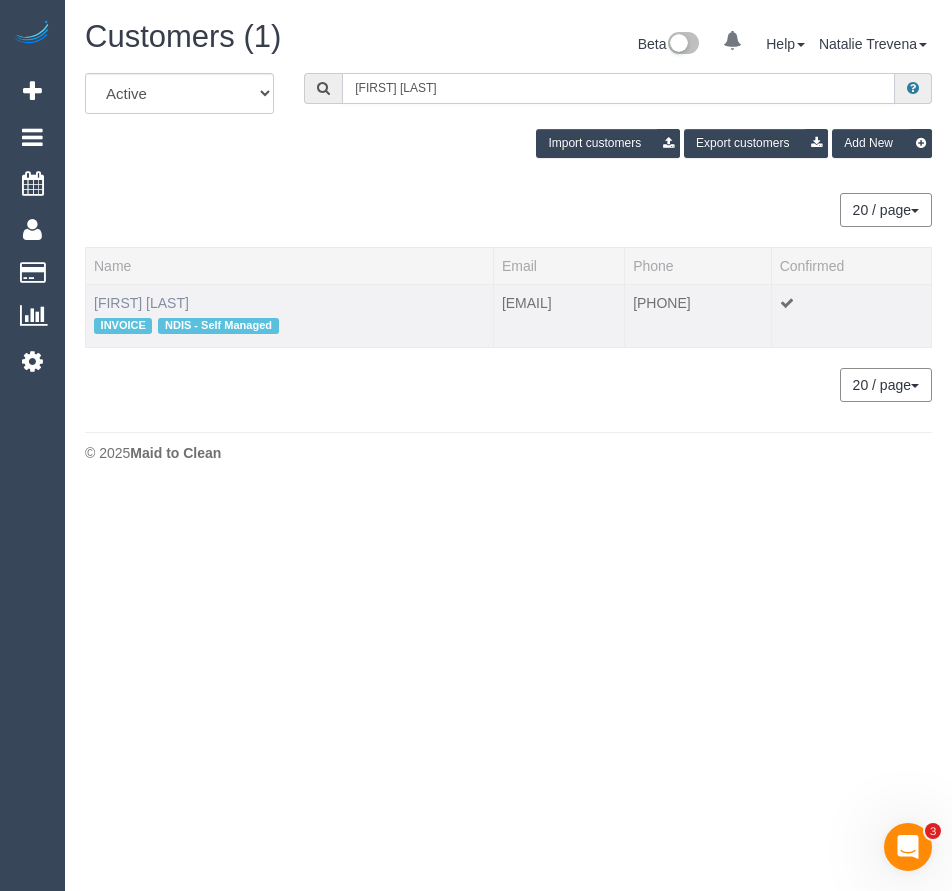 type on "[FIRST] [LAST]" 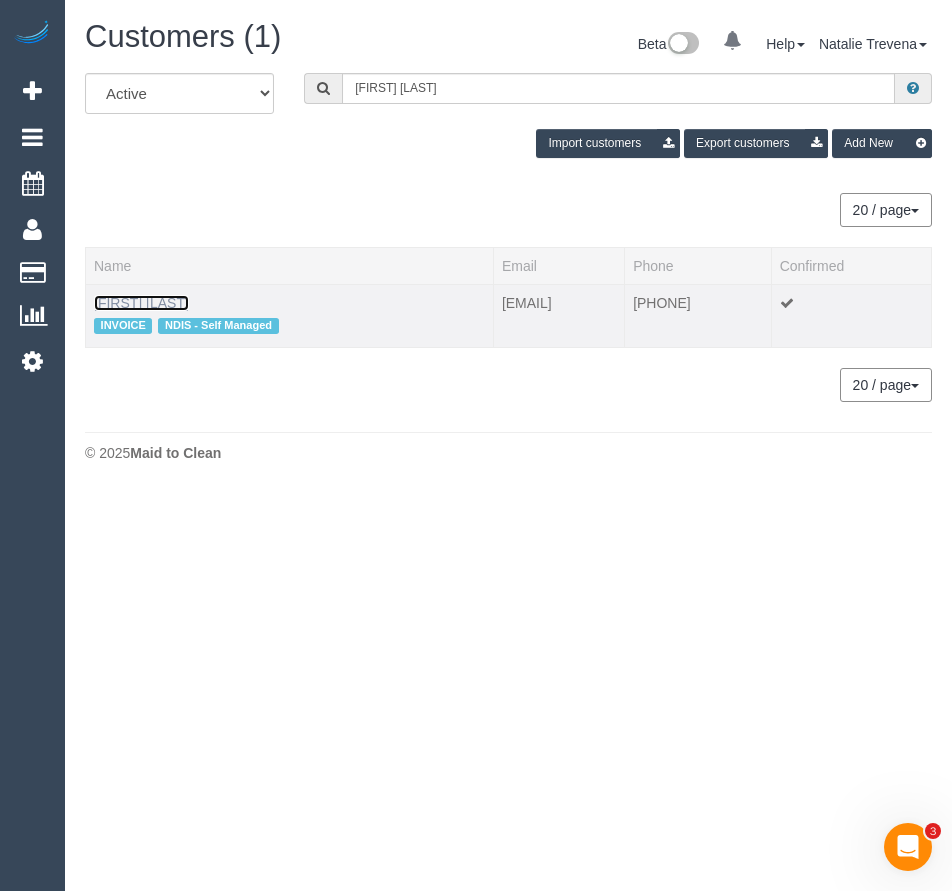click on "[FIRST] [LAST]" at bounding box center [141, 303] 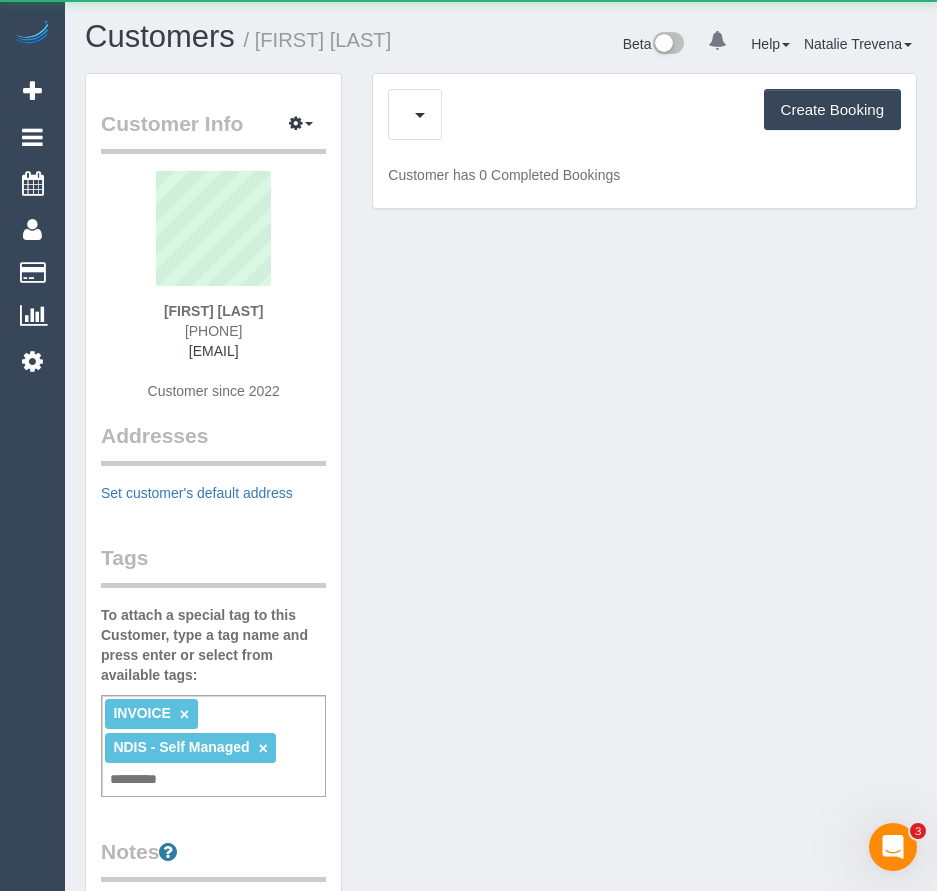click on "[FIRST] [LAST]\n       \n       \n       \n        [PHONE]\n       \n       \n       \n        [EMAIL]\n       \n       \n       \n       \n        Customer since 2022" at bounding box center [213, 296] 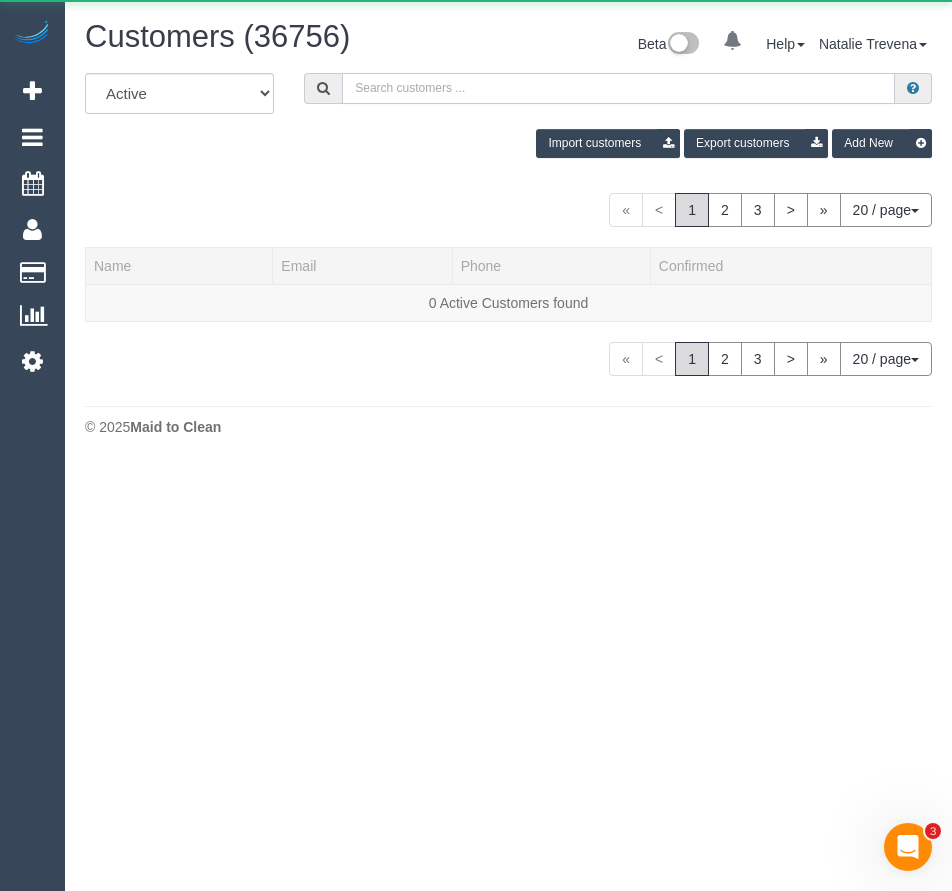 click at bounding box center [618, 88] 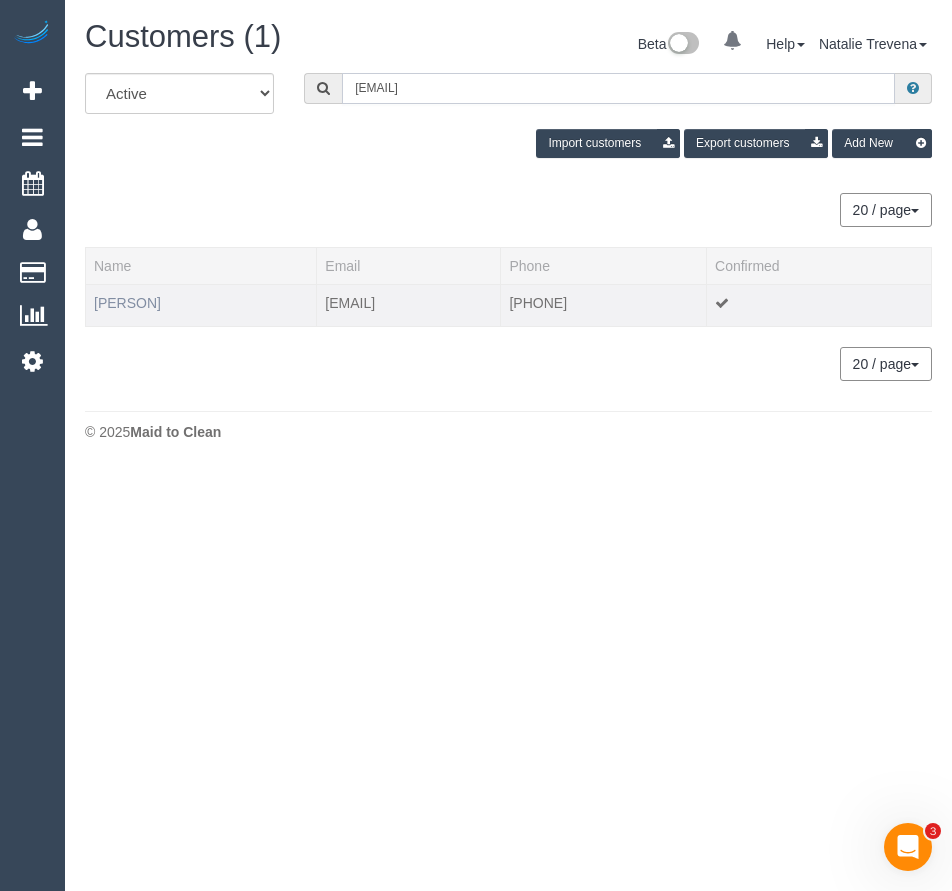 type on "[EMAIL]" 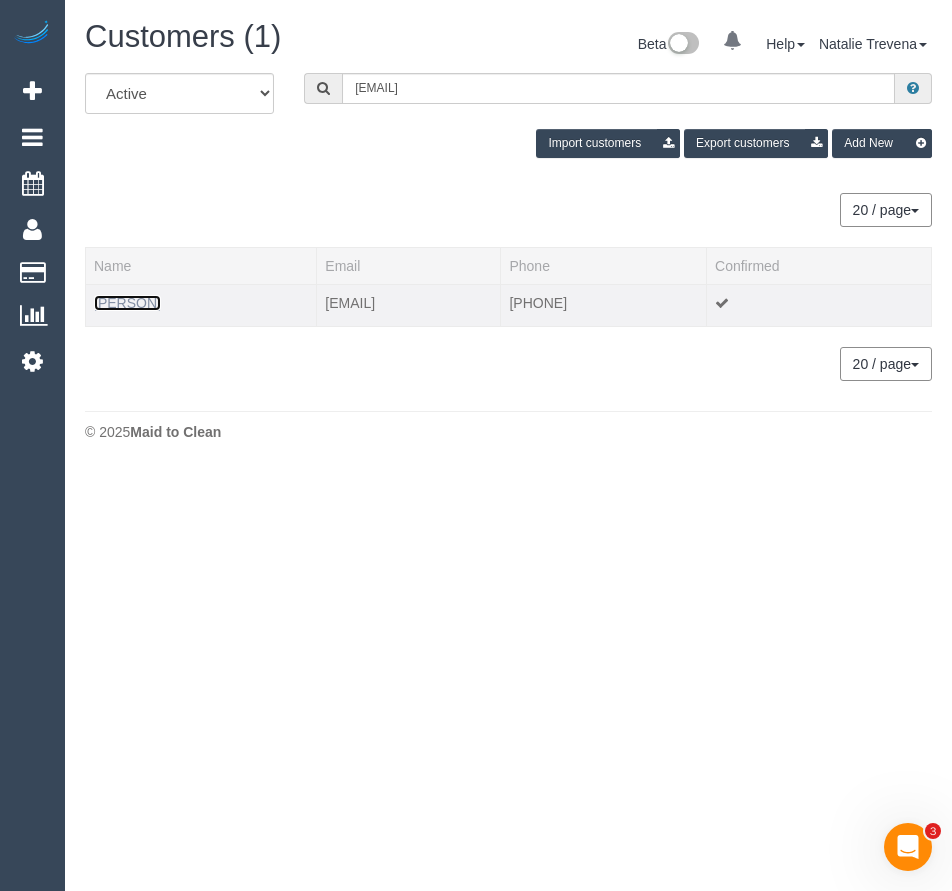 click on "[PERSON]" at bounding box center [127, 303] 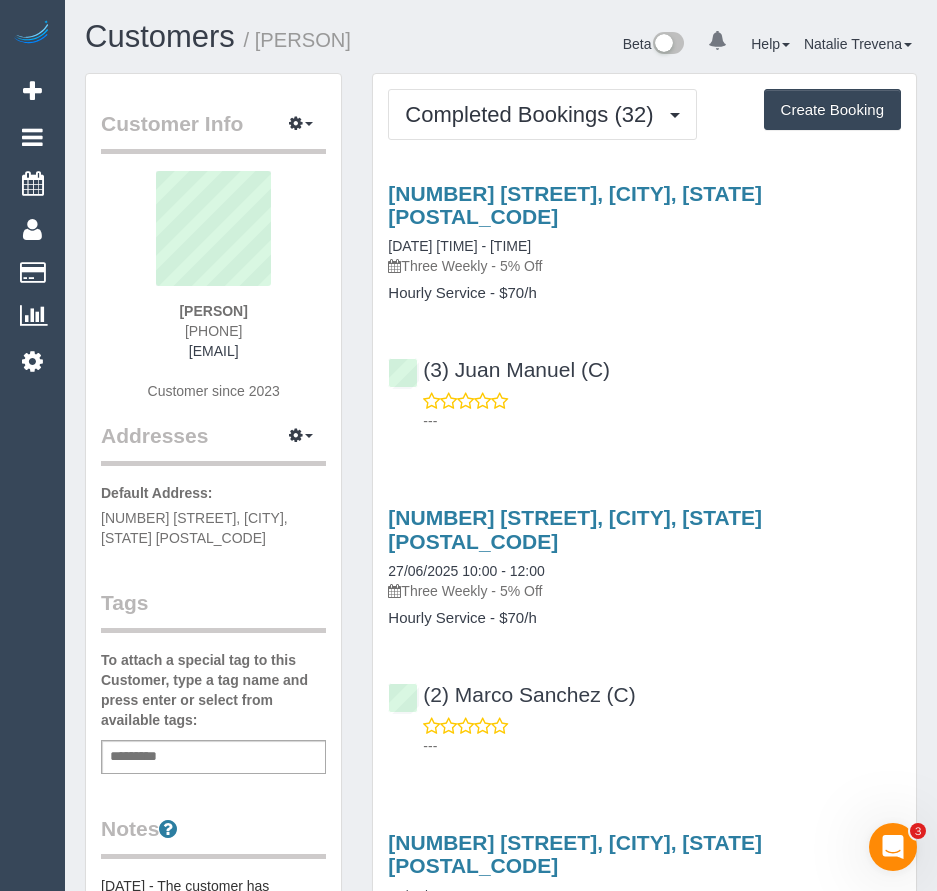 drag, startPoint x: 99, startPoint y: 518, endPoint x: 248, endPoint y: 542, distance: 150.9205 